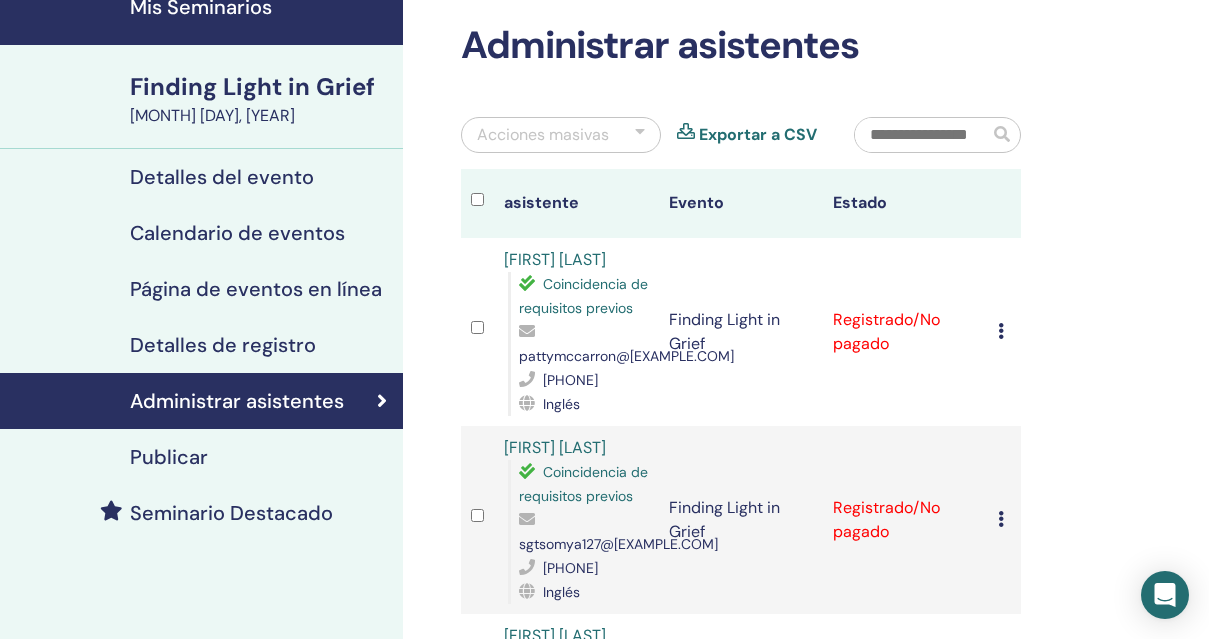 scroll, scrollTop: 94, scrollLeft: 0, axis: vertical 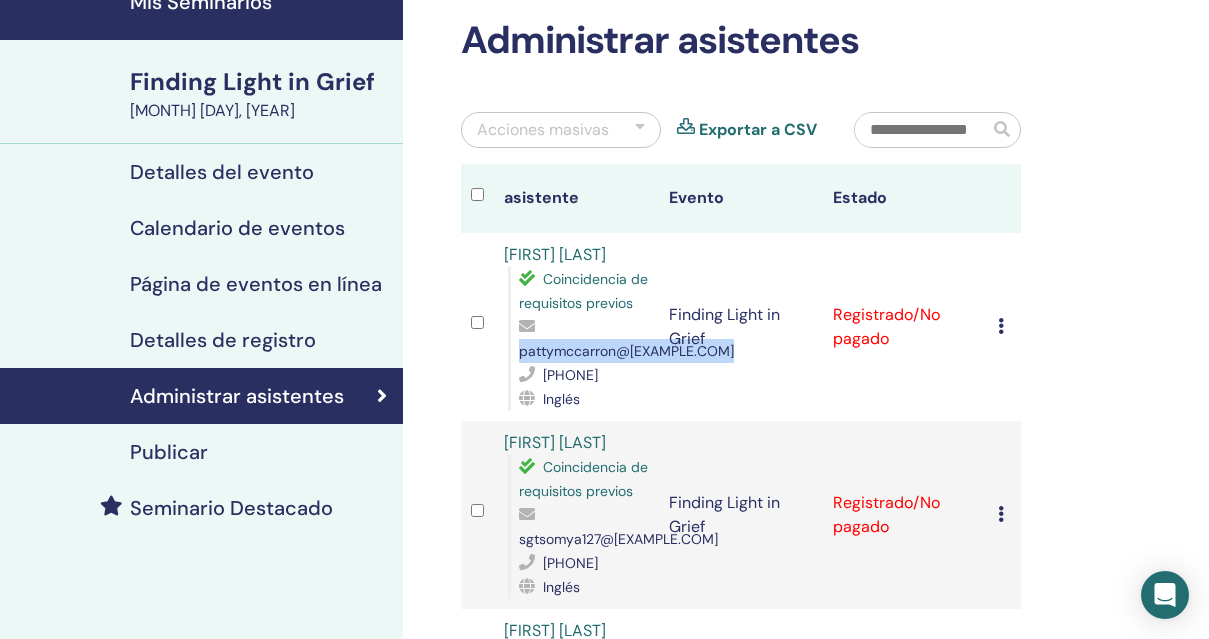 drag, startPoint x: 521, startPoint y: 351, endPoint x: 716, endPoint y: 343, distance: 195.16403 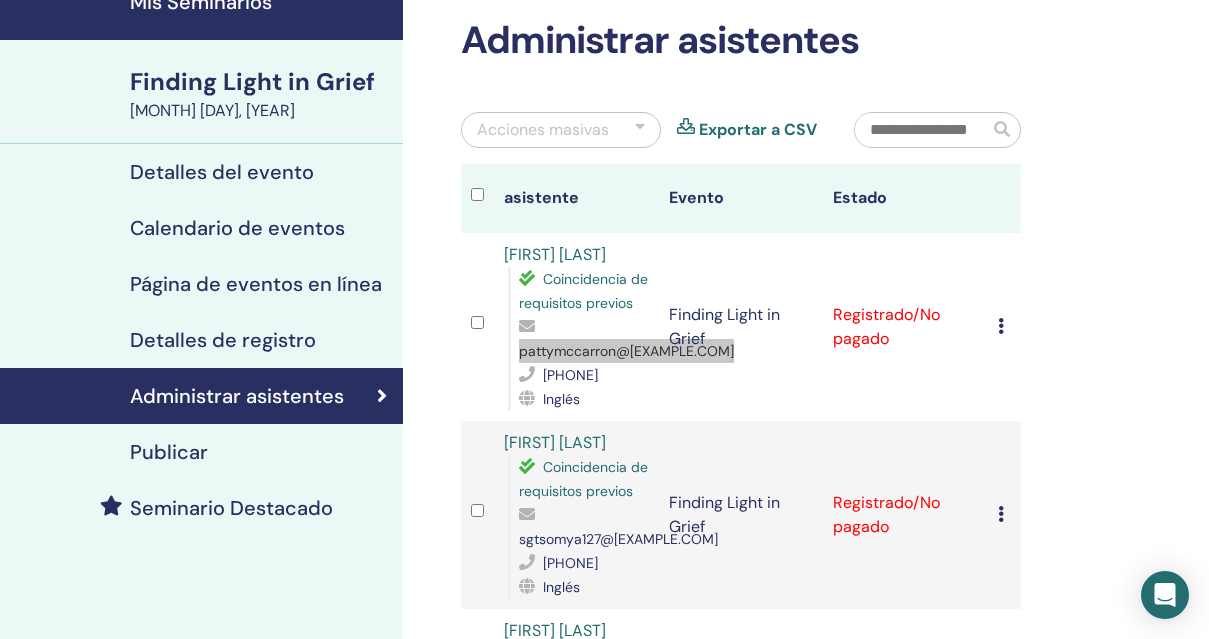 scroll, scrollTop: 269, scrollLeft: 0, axis: vertical 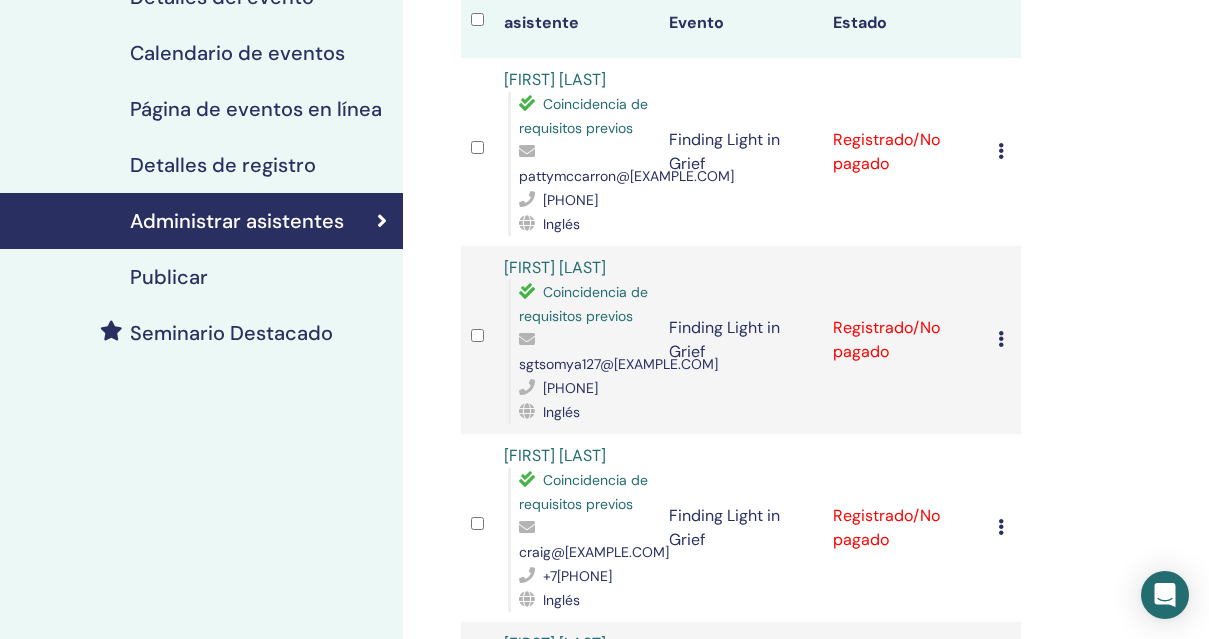 click on "Finding Light in Grief" at bounding box center [741, 340] 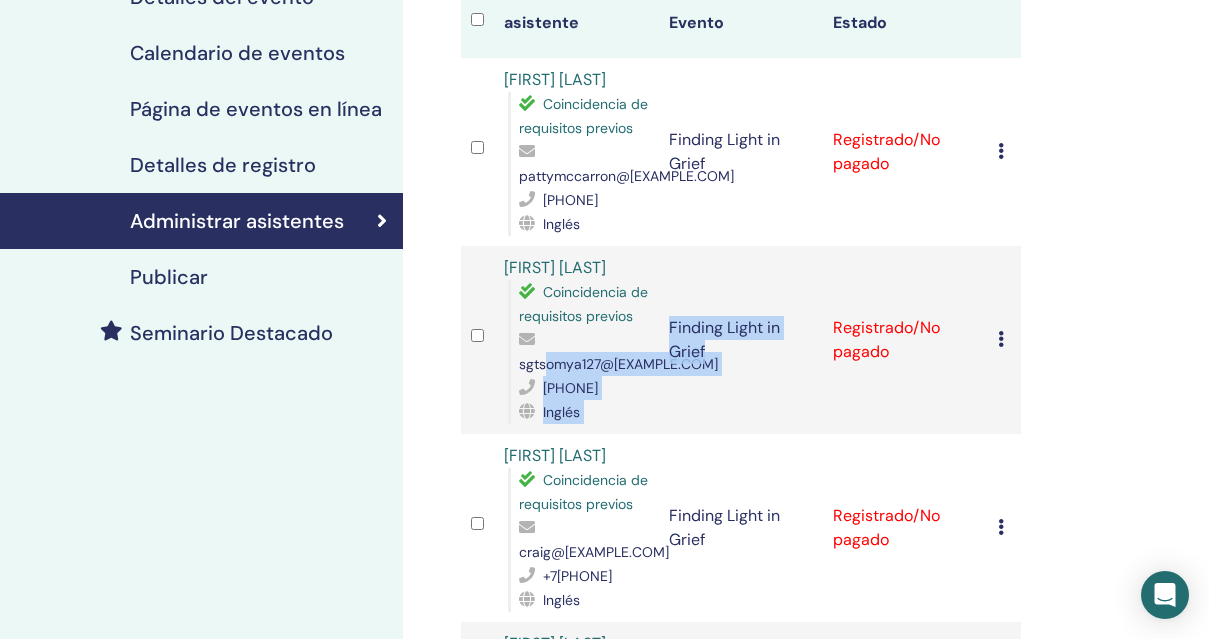 drag, startPoint x: 685, startPoint y: 364, endPoint x: 549, endPoint y: 369, distance: 136.09187 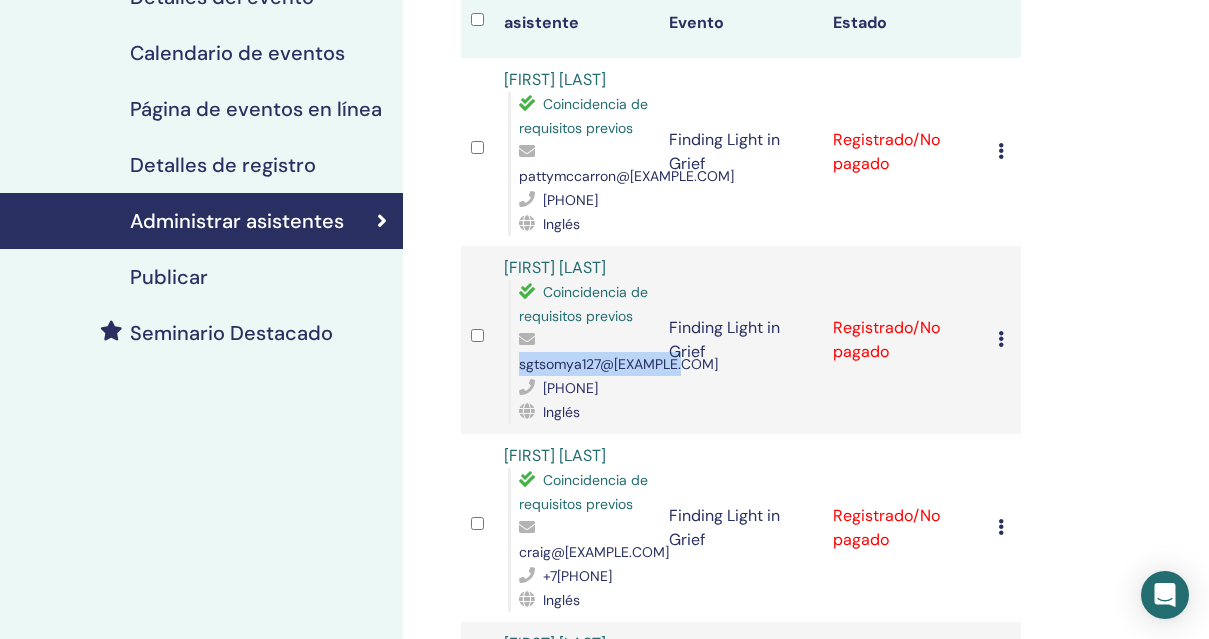 drag, startPoint x: 519, startPoint y: 367, endPoint x: 676, endPoint y: 366, distance: 157.00319 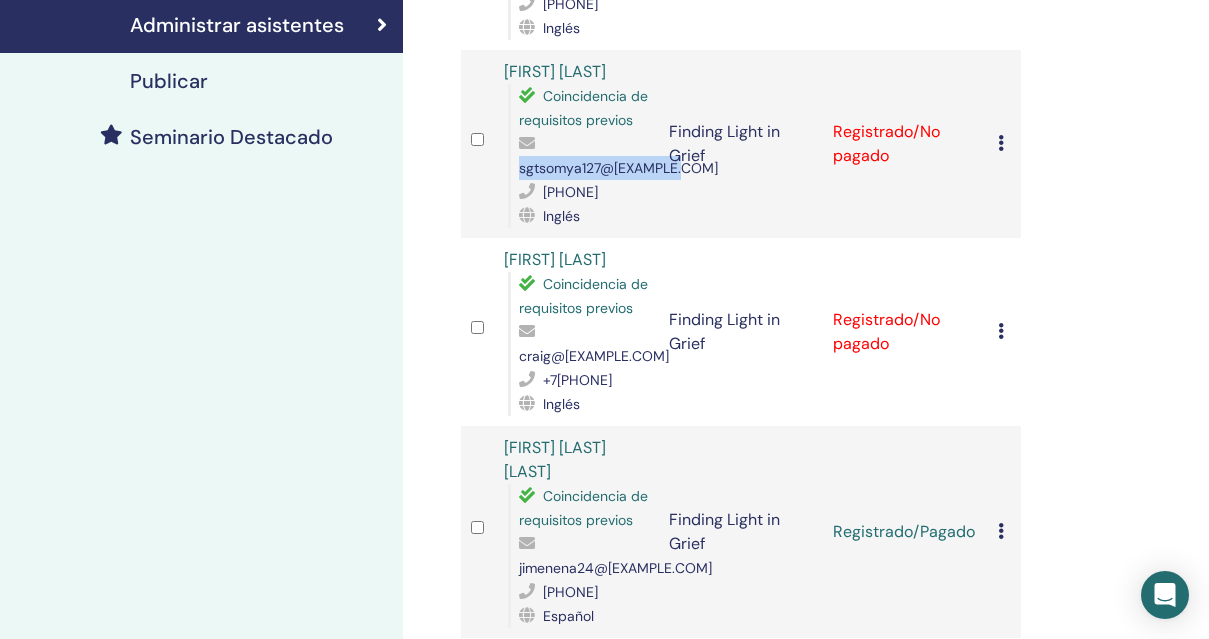 scroll, scrollTop: 467, scrollLeft: 0, axis: vertical 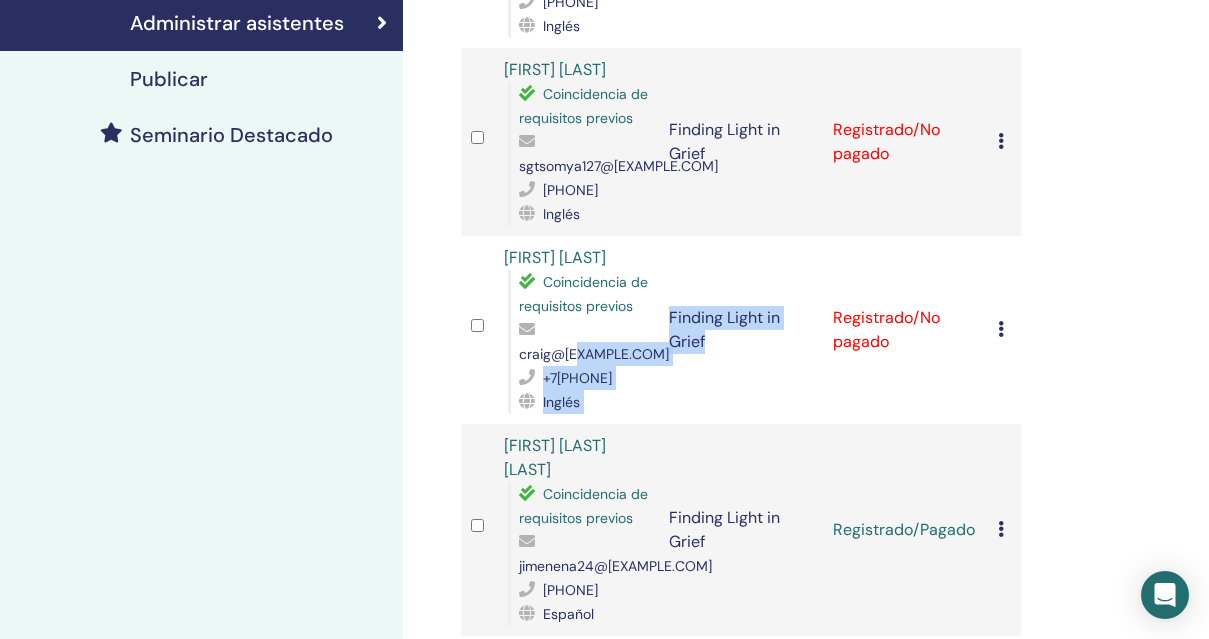 drag, startPoint x: 691, startPoint y: 359, endPoint x: 576, endPoint y: 356, distance: 115.03912 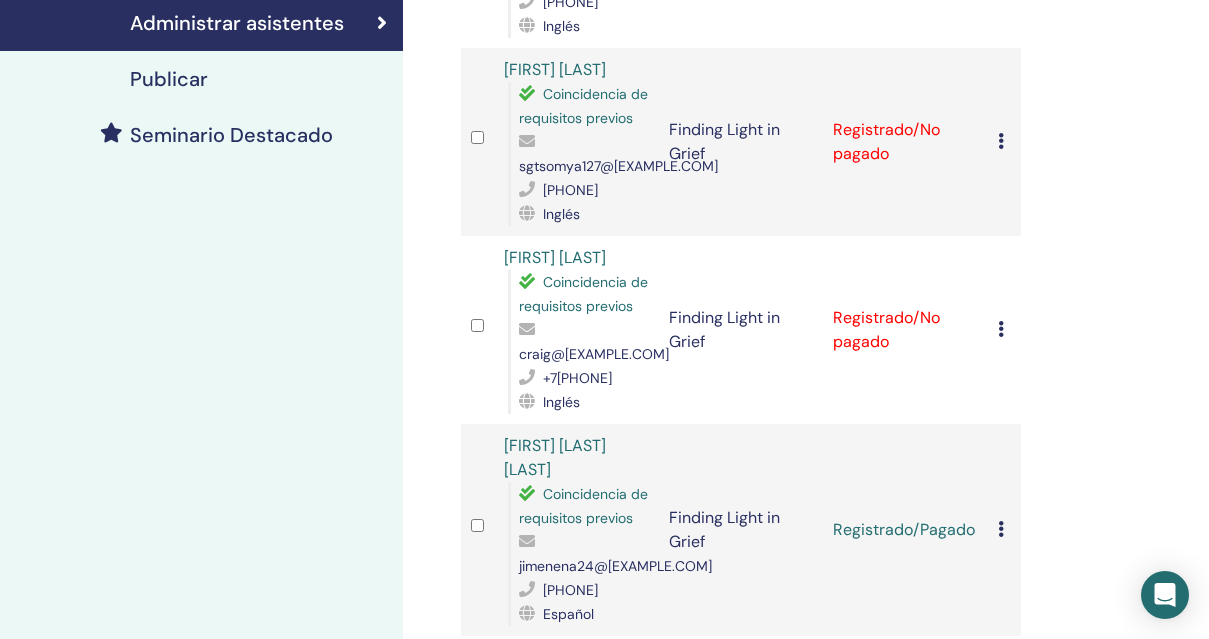 click on "Finding Light in Grief" at bounding box center (741, 330) 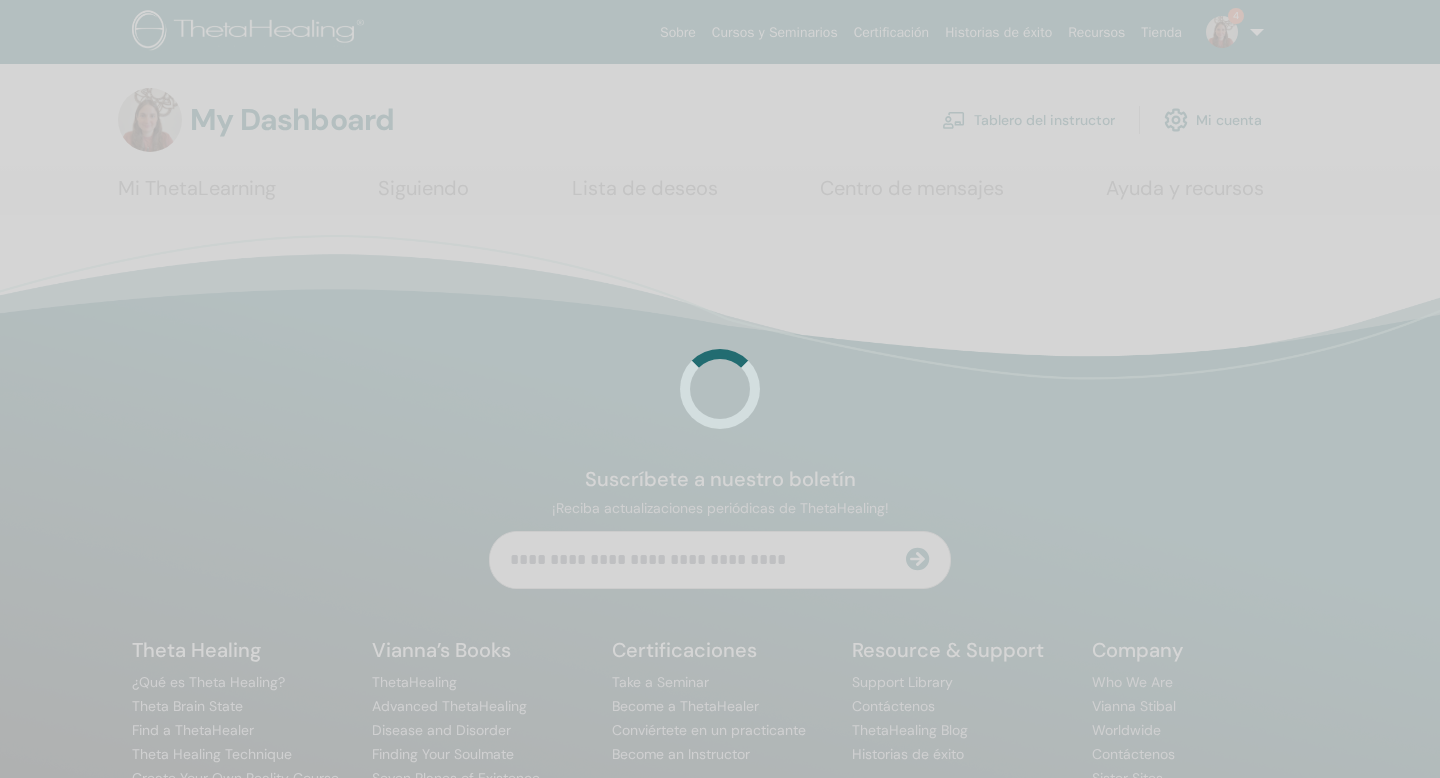 scroll, scrollTop: 0, scrollLeft: 0, axis: both 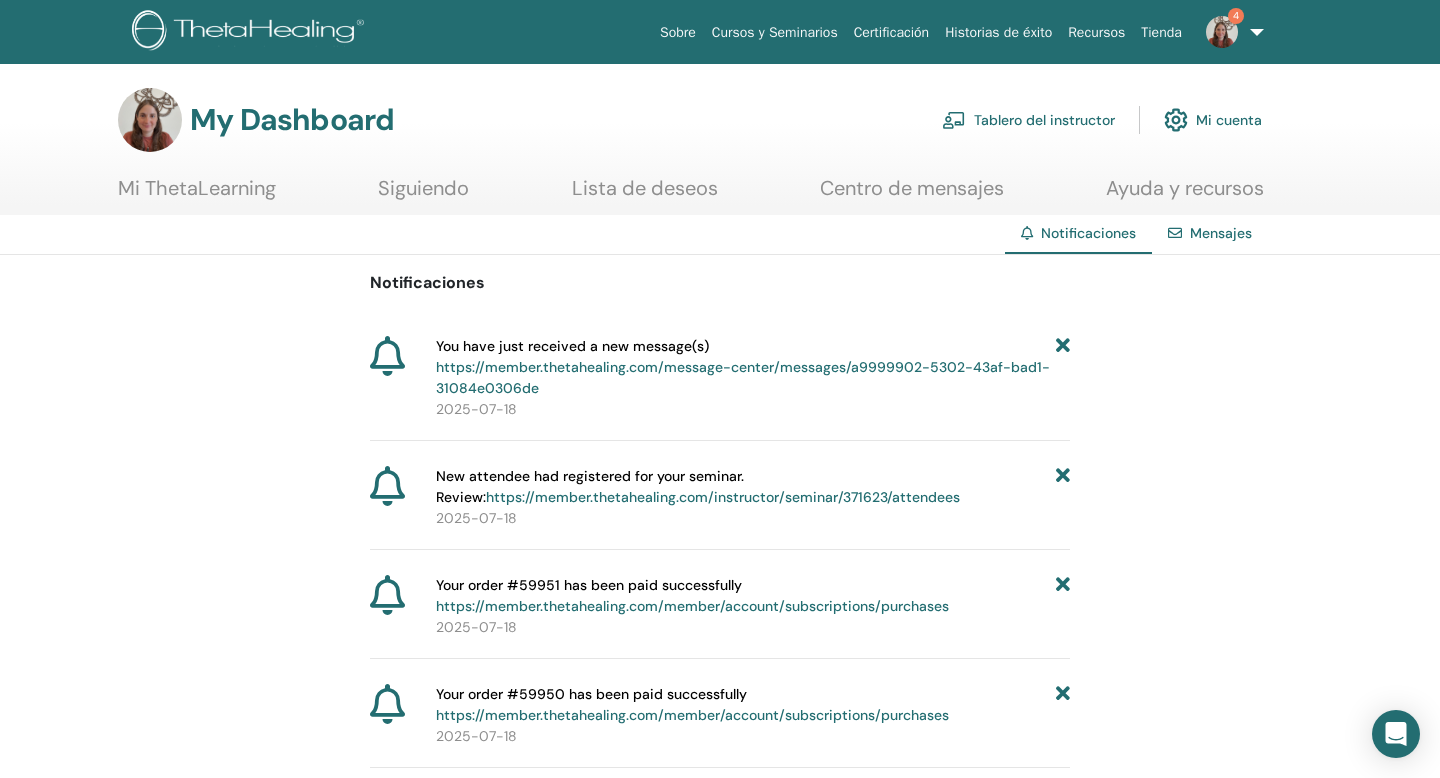 click on "https://member.thetahealing.com/message-center/messages/a9999902-5302-43af-bad1-31084e0306de" at bounding box center [743, 377] 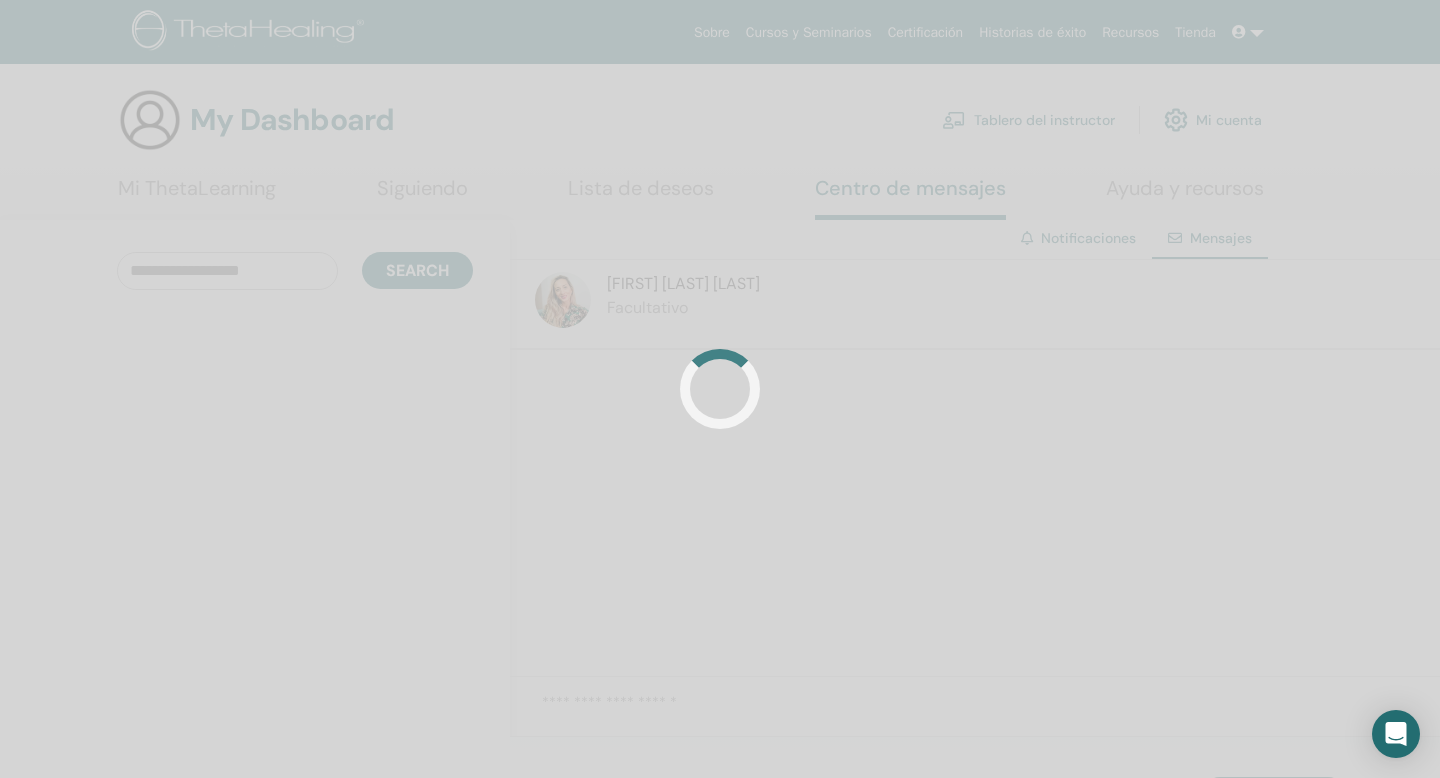 scroll, scrollTop: 0, scrollLeft: 0, axis: both 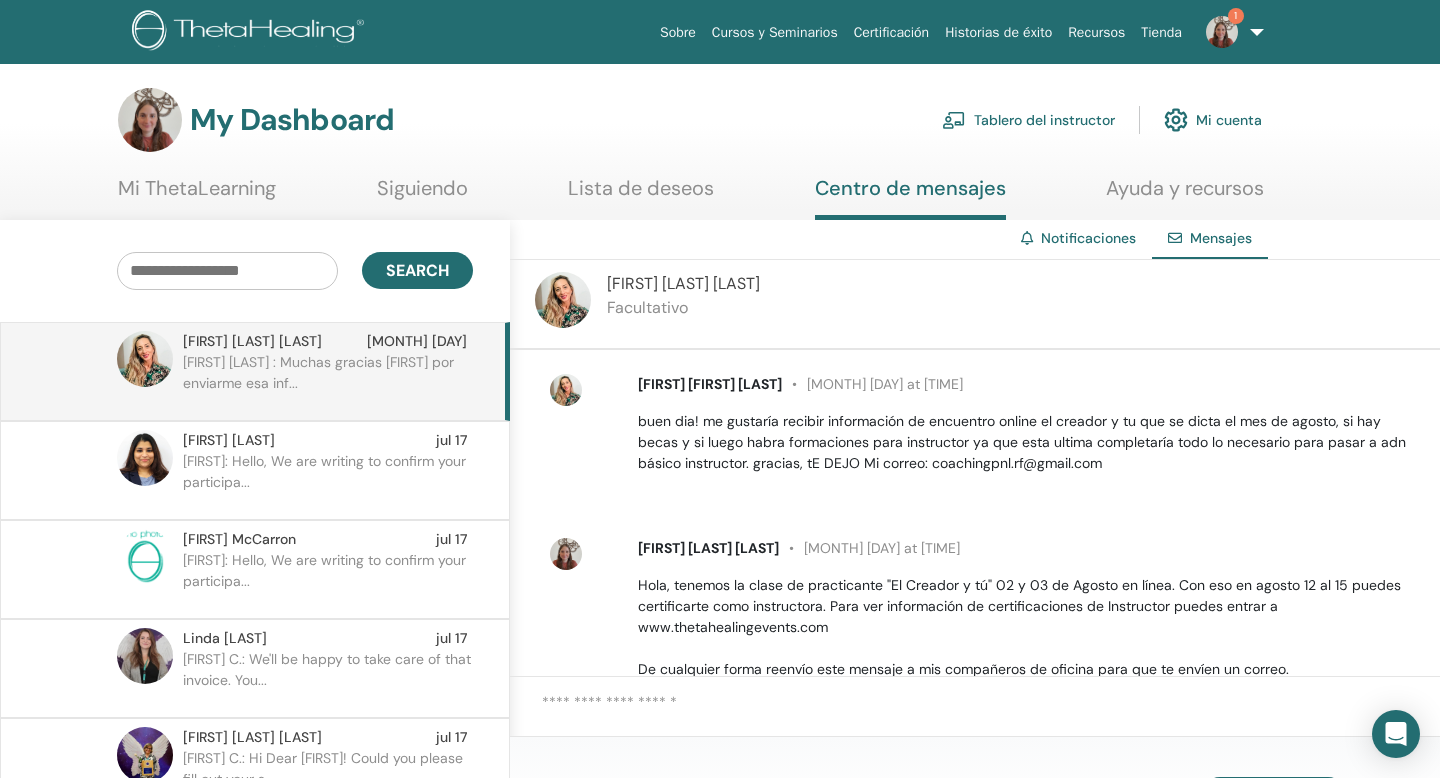 click on "Daniela C.: Hello,
We are writing to confirm your participa..." at bounding box center [328, 481] 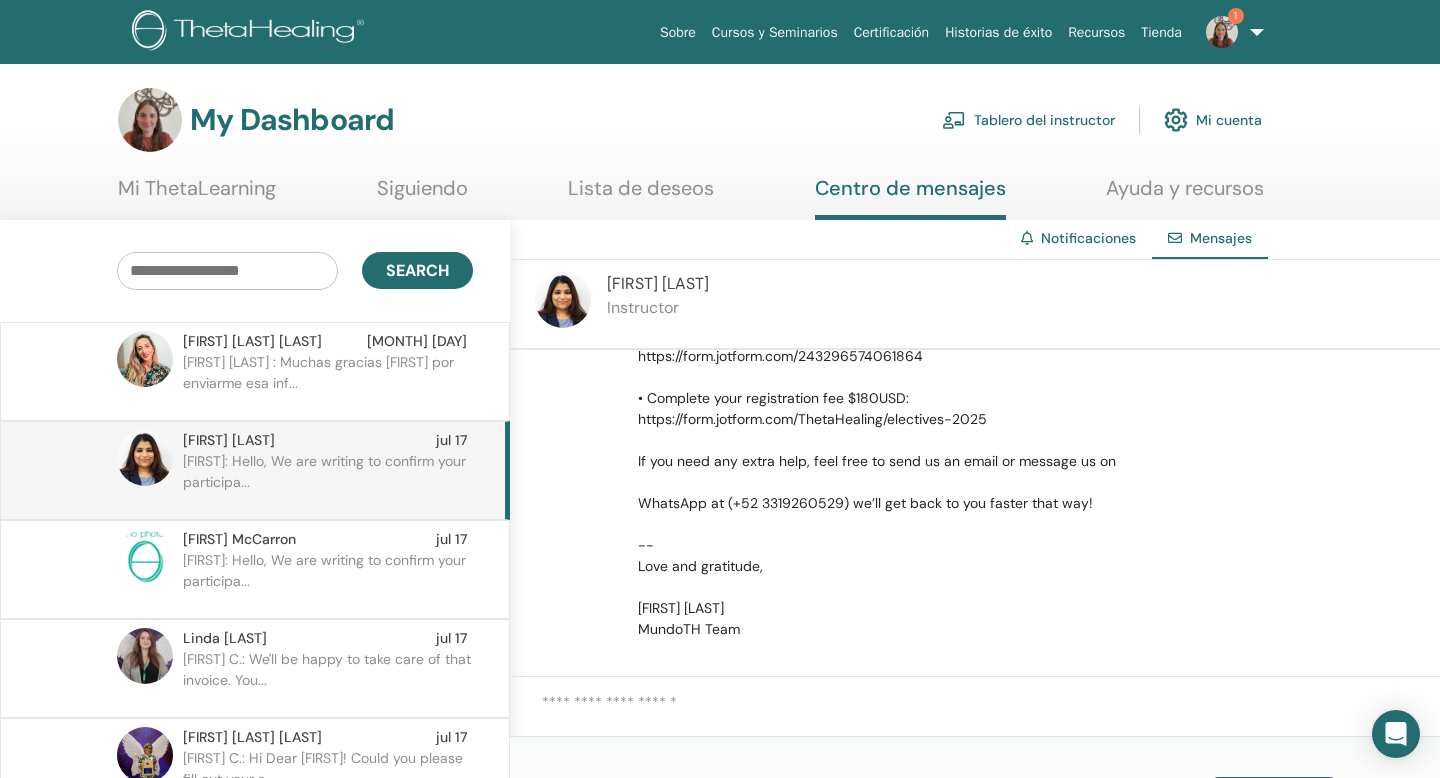 scroll, scrollTop: 232, scrollLeft: 0, axis: vertical 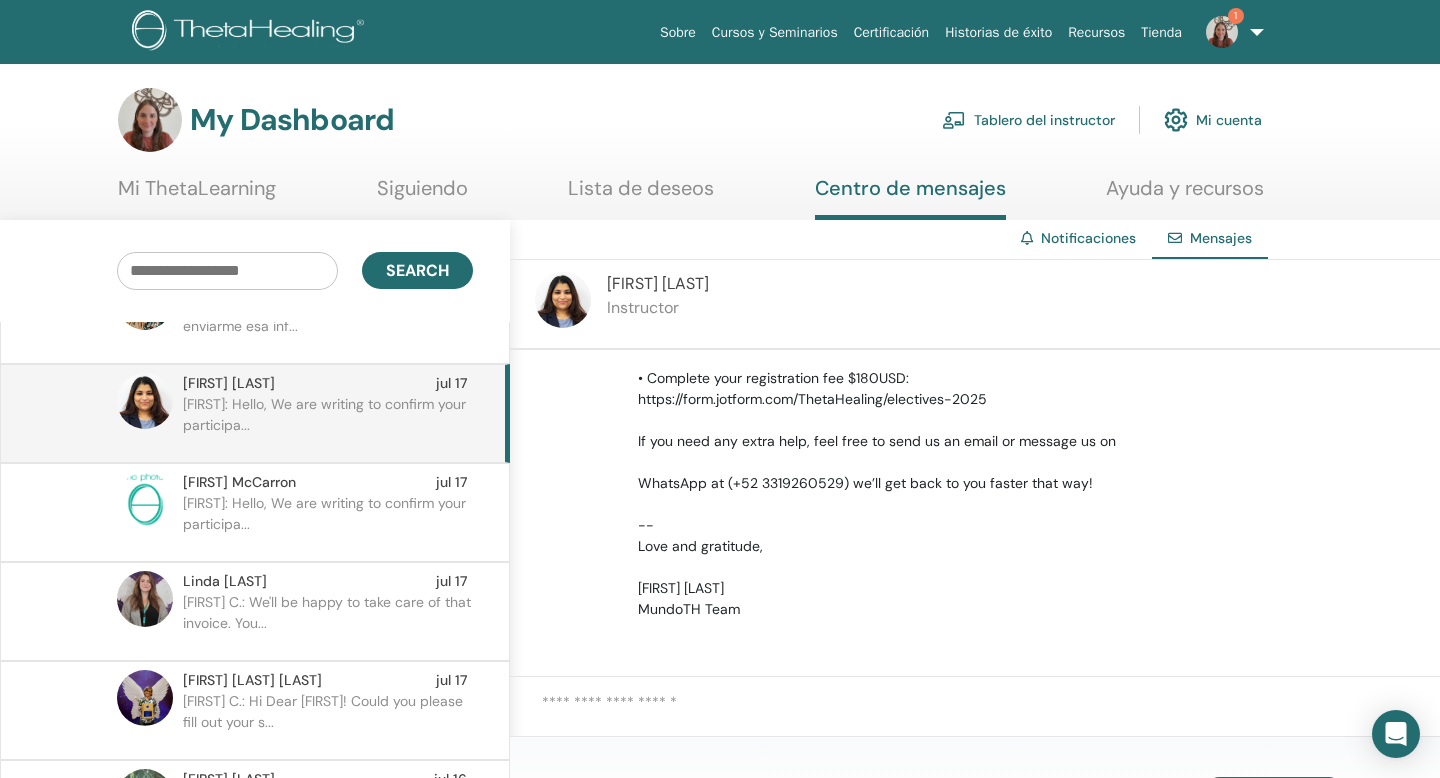 click on "Daniela C.: We'll be happy to take care of that invoice.
You..." at bounding box center (328, 622) 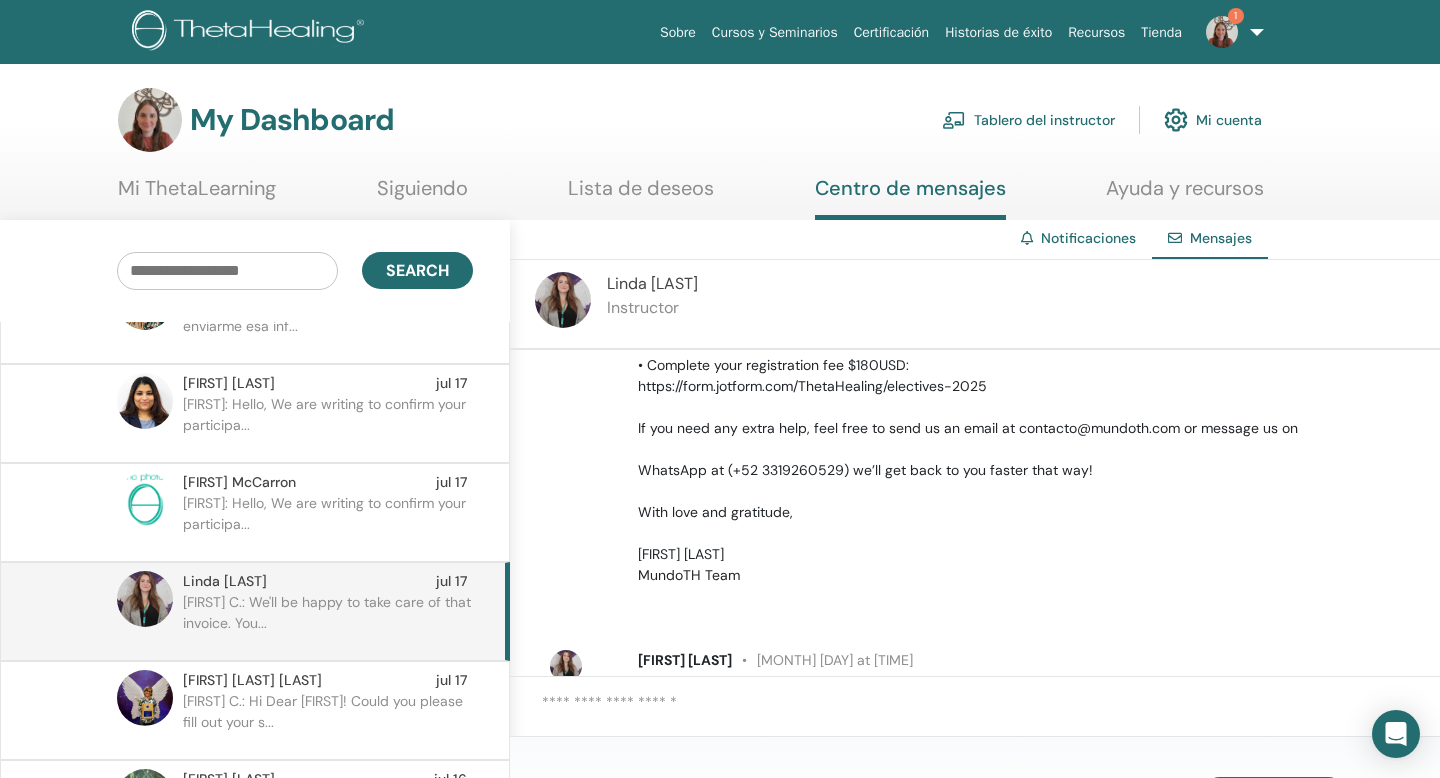 scroll, scrollTop: 300, scrollLeft: 0, axis: vertical 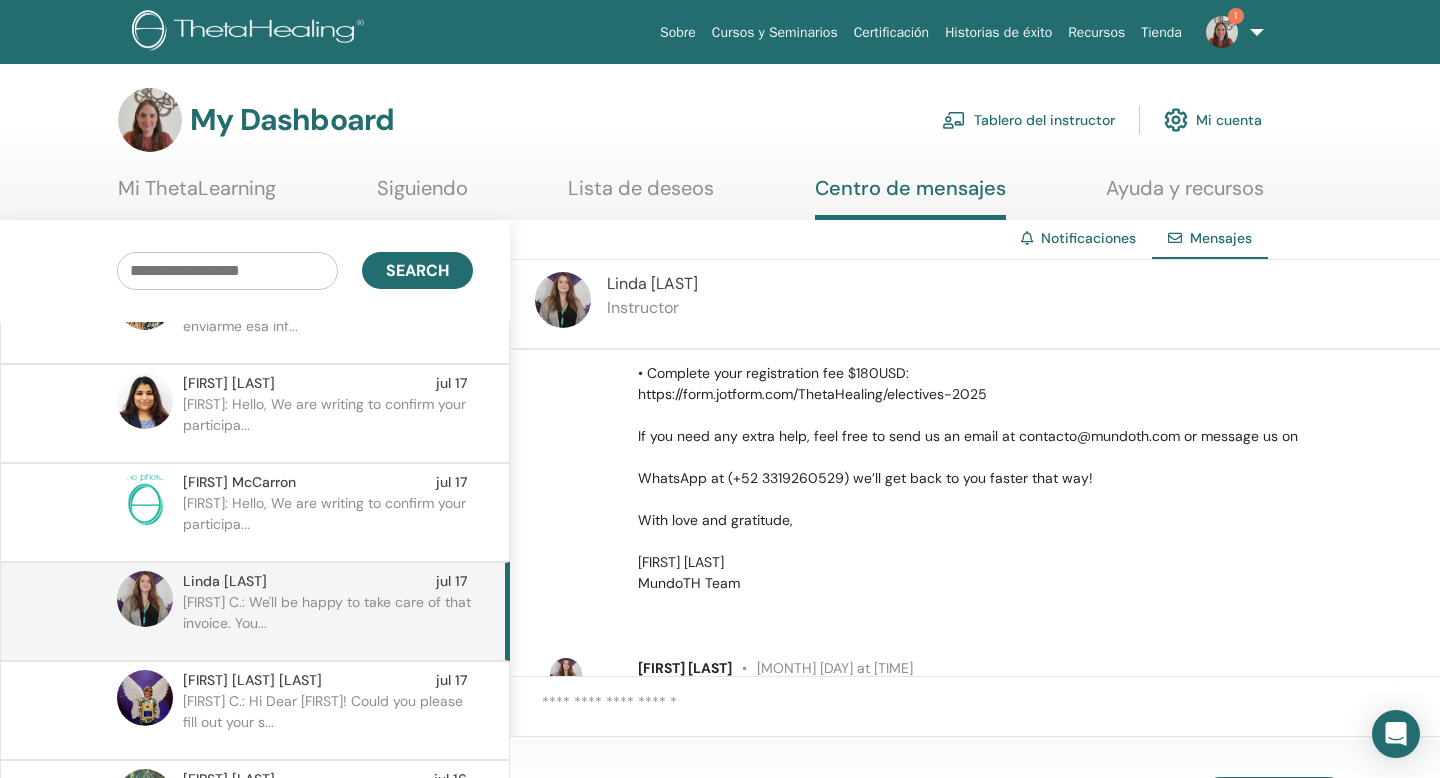click at bounding box center [1222, 32] 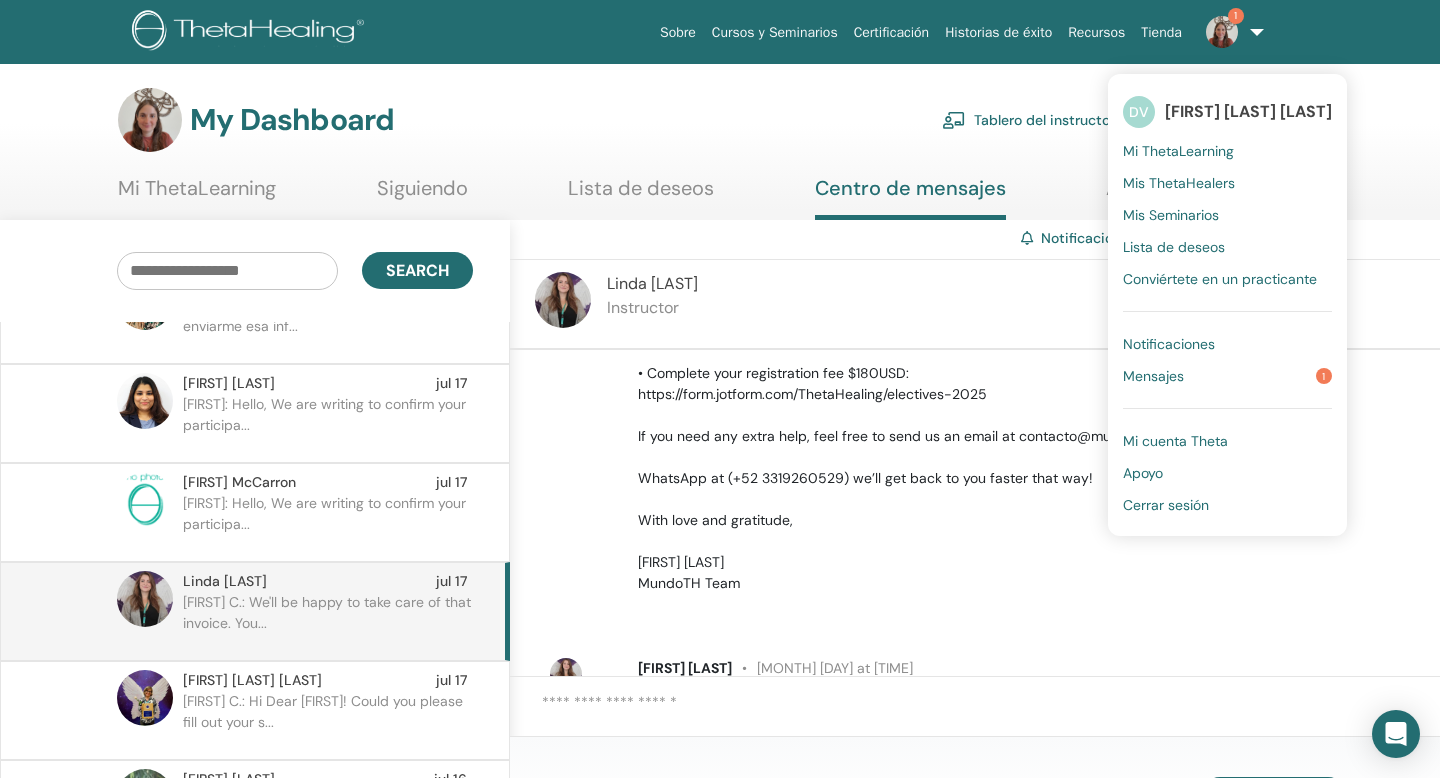 click on "Tablero del instructor" at bounding box center (1028, 120) 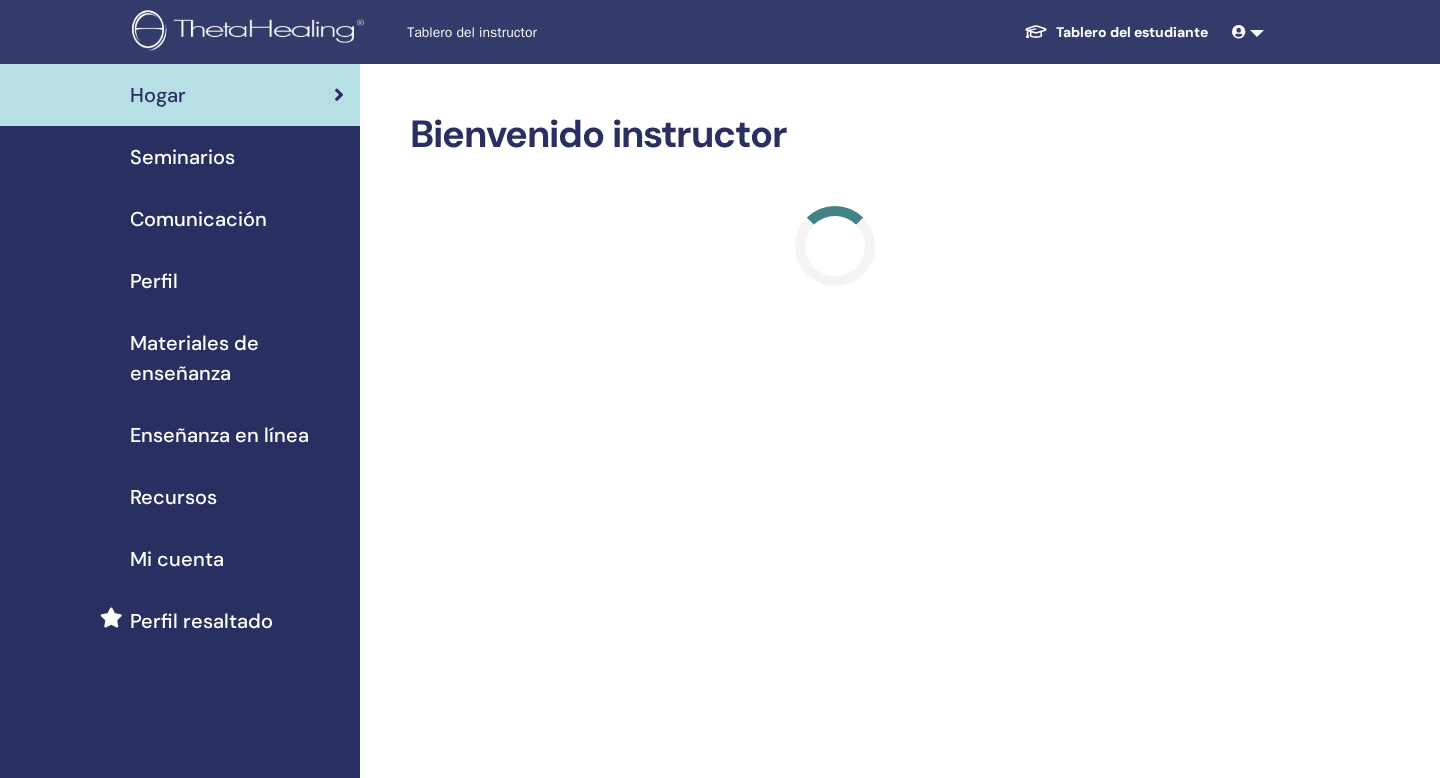 scroll, scrollTop: 0, scrollLeft: 0, axis: both 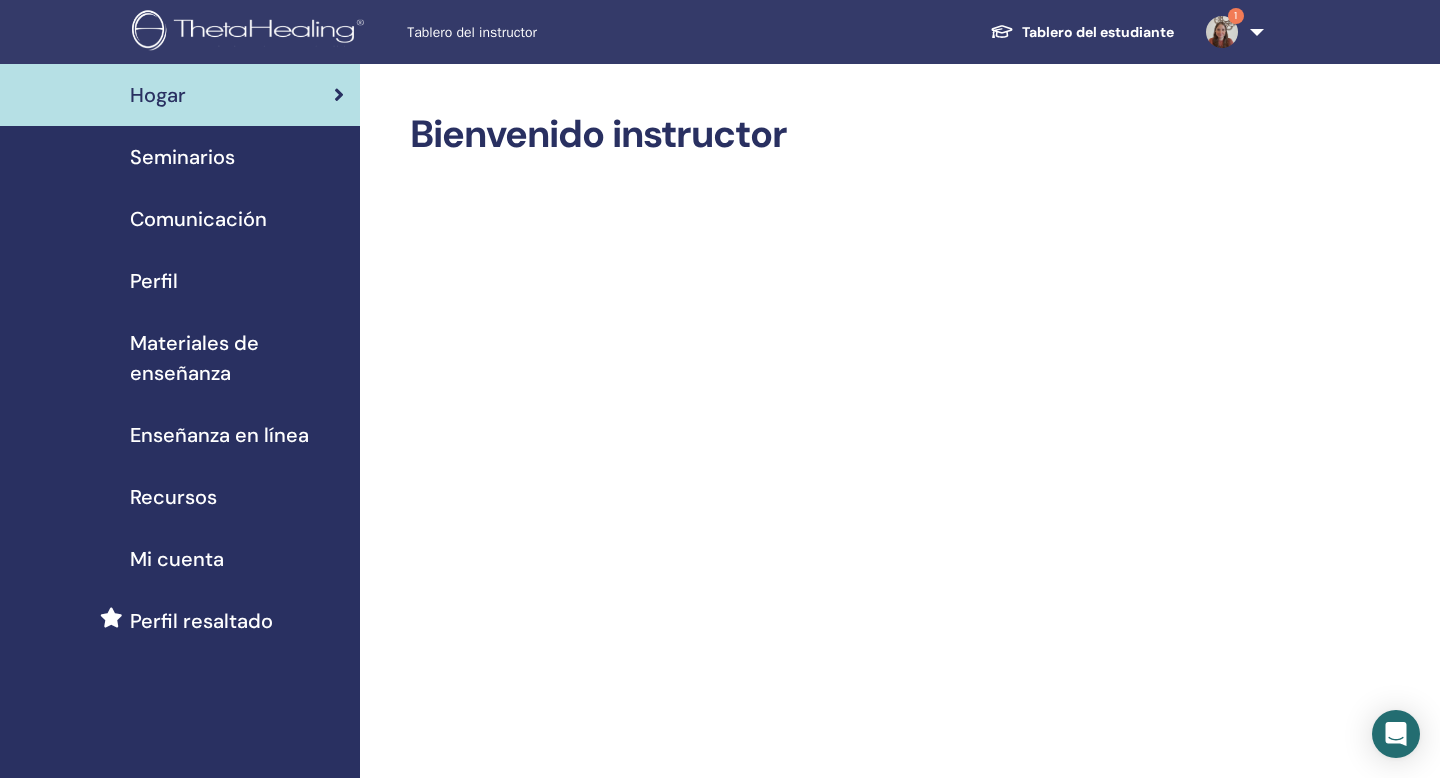 click on "Perfil" at bounding box center (180, 281) 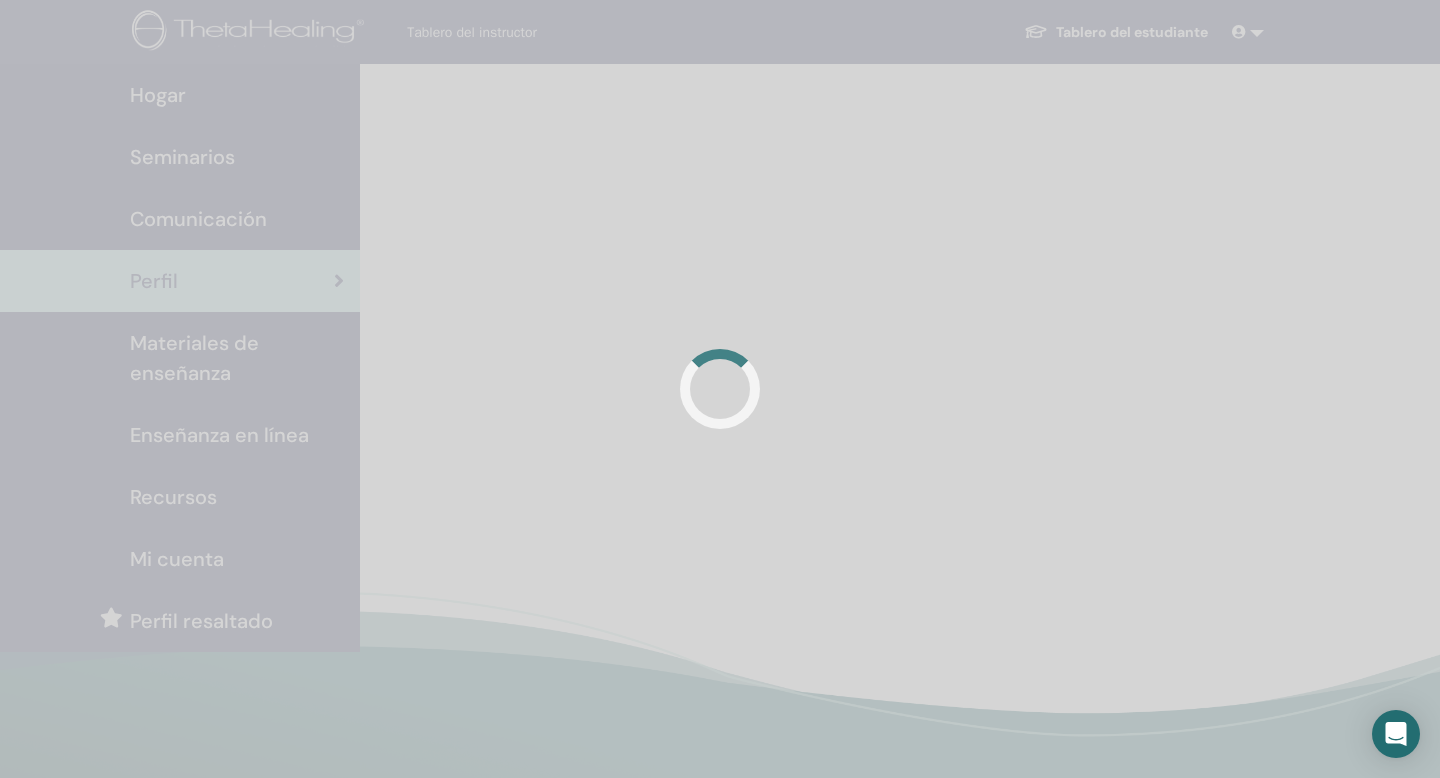 scroll, scrollTop: 0, scrollLeft: 0, axis: both 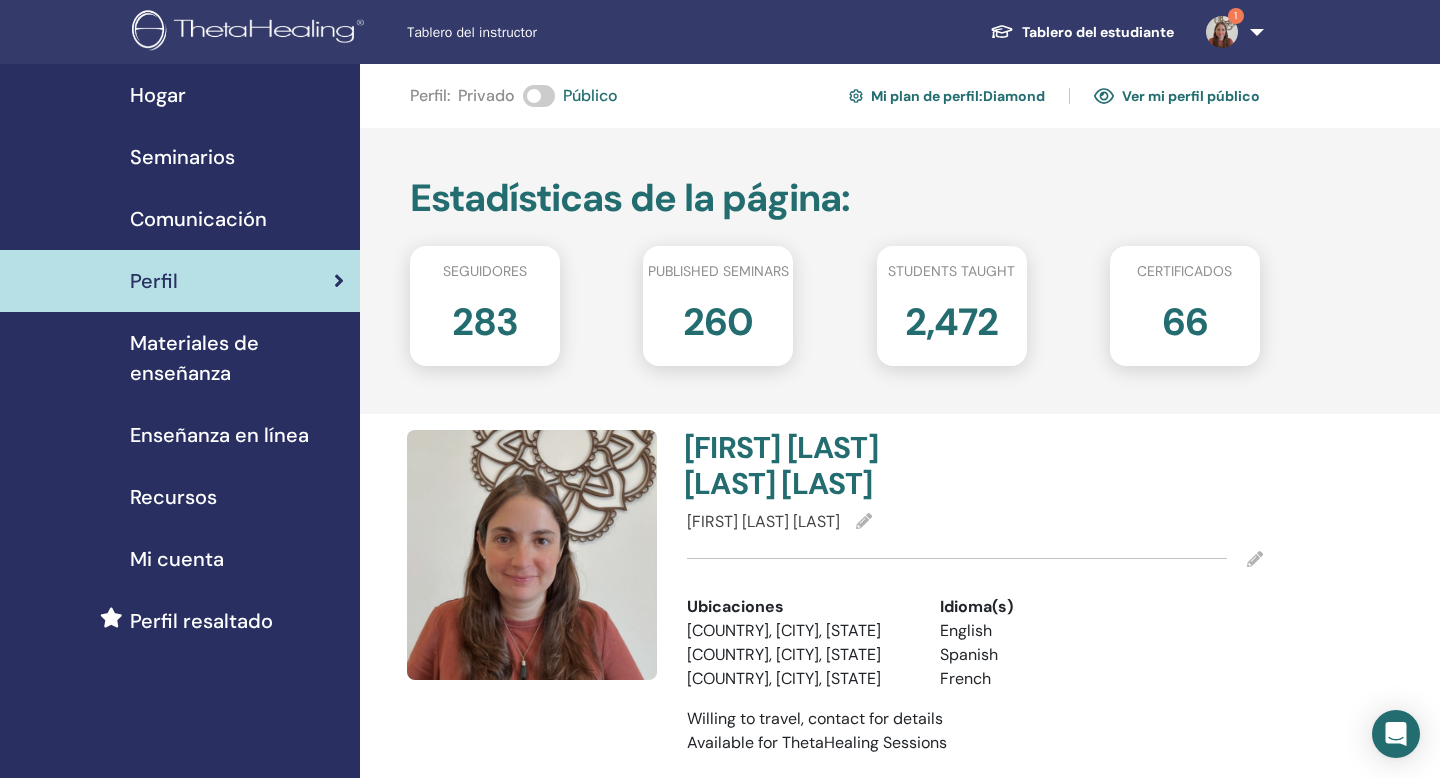 click on "Seminarios" at bounding box center [180, 157] 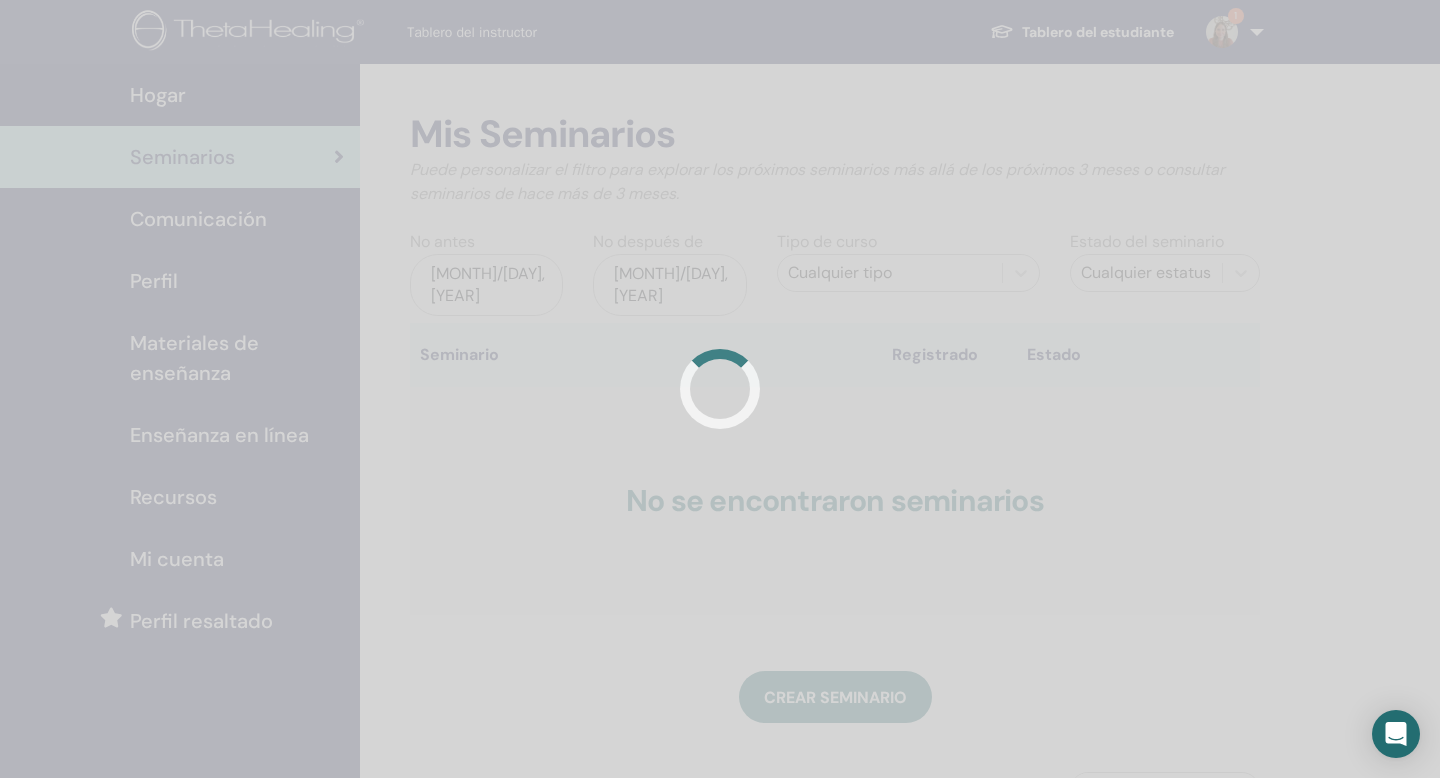 scroll, scrollTop: 0, scrollLeft: 0, axis: both 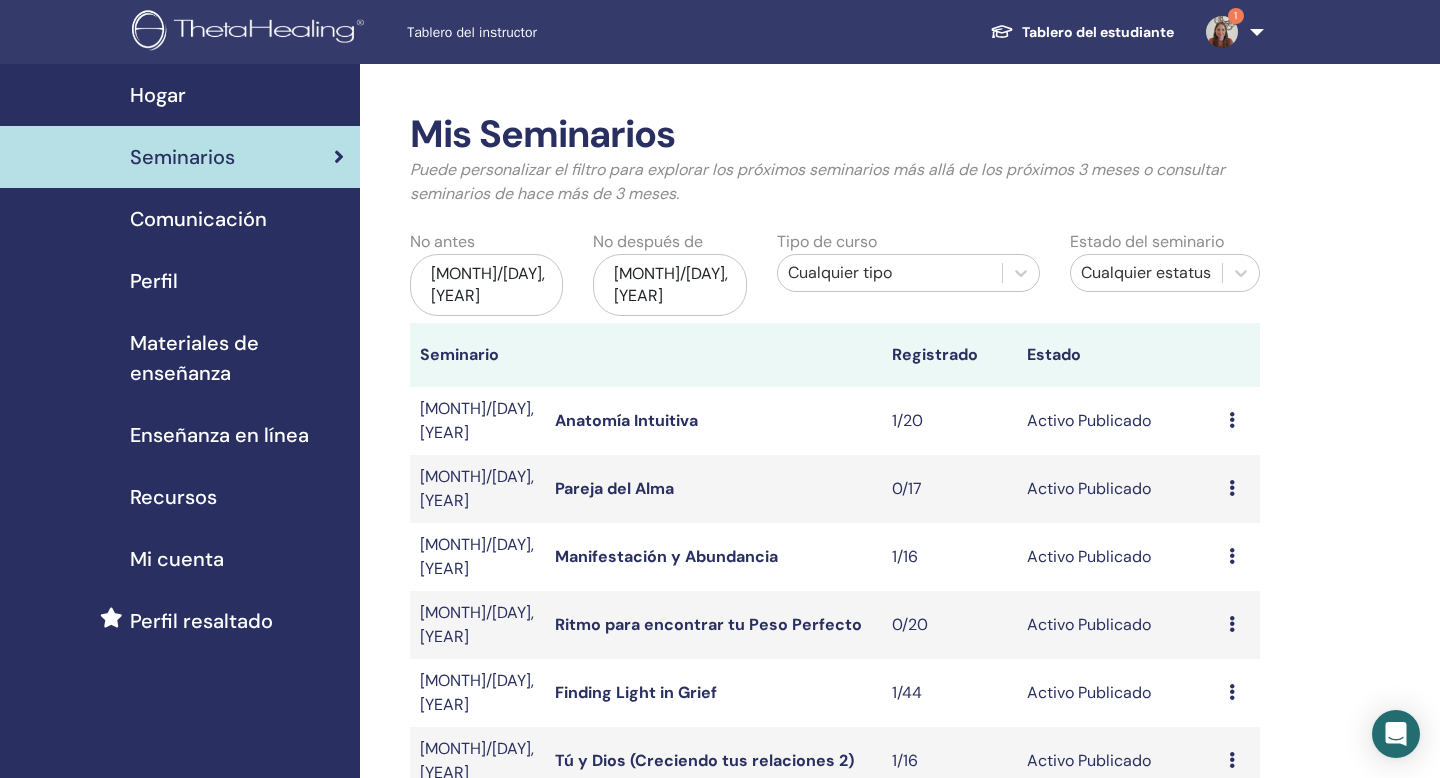 click on "Cualquier tipo" at bounding box center [890, 273] 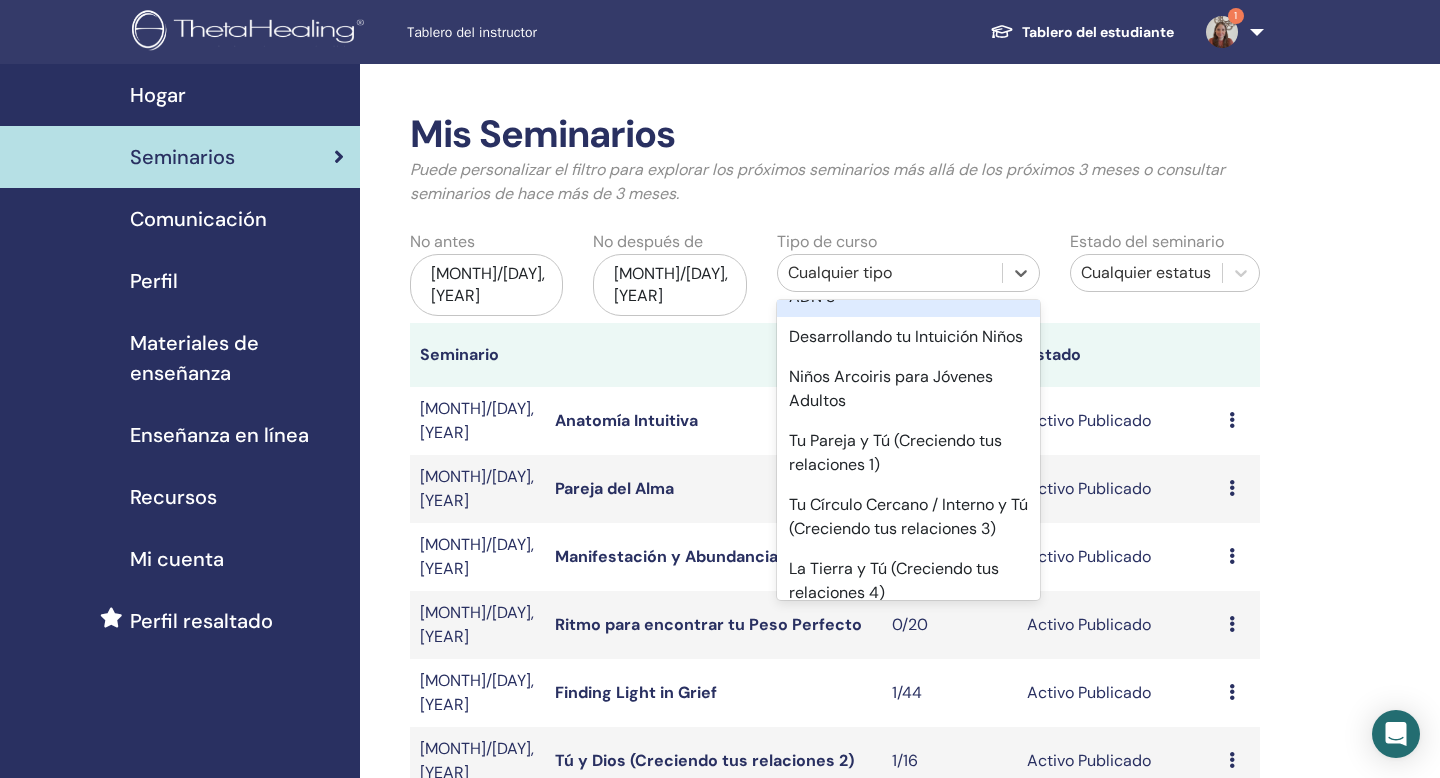 scroll, scrollTop: 1140, scrollLeft: 0, axis: vertical 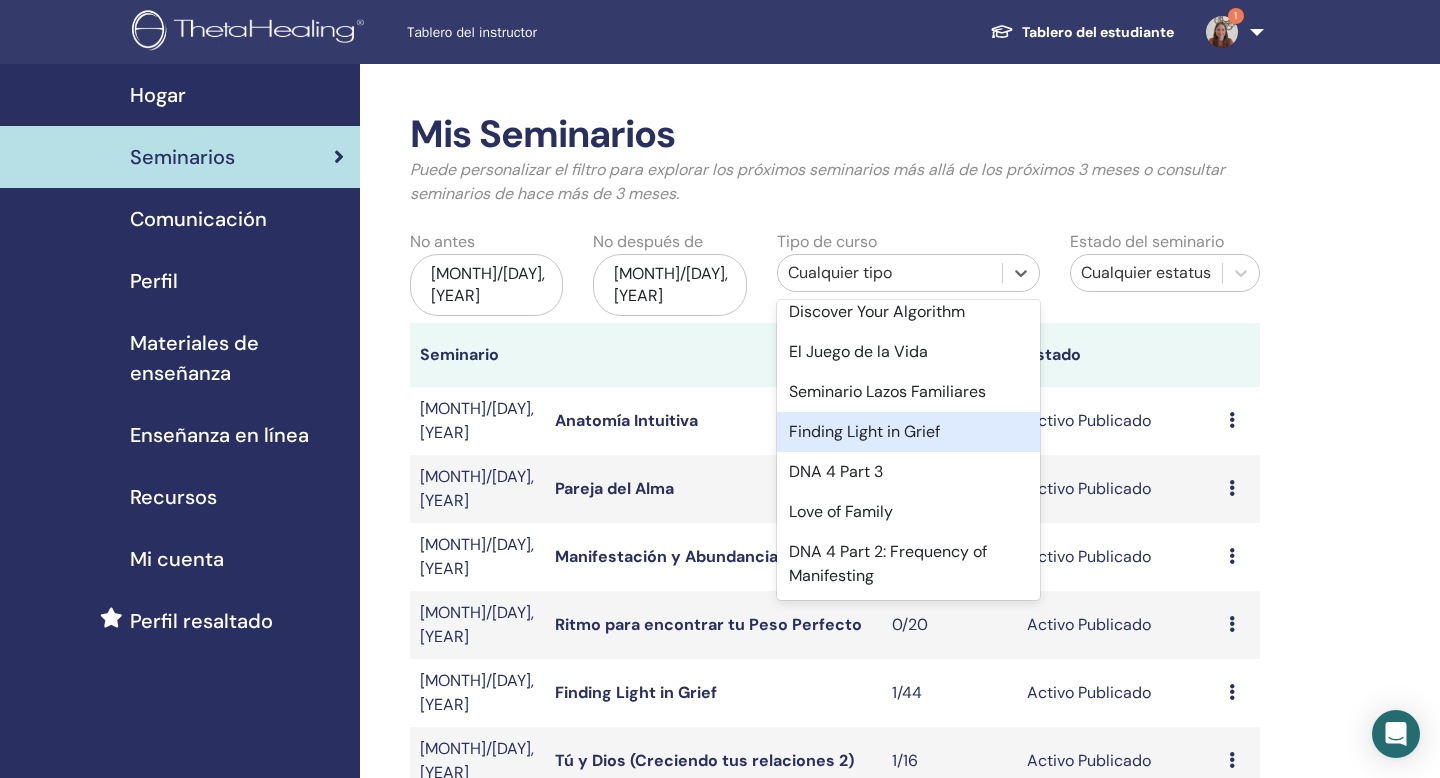 click on "Finding Light in Grief" at bounding box center (908, 432) 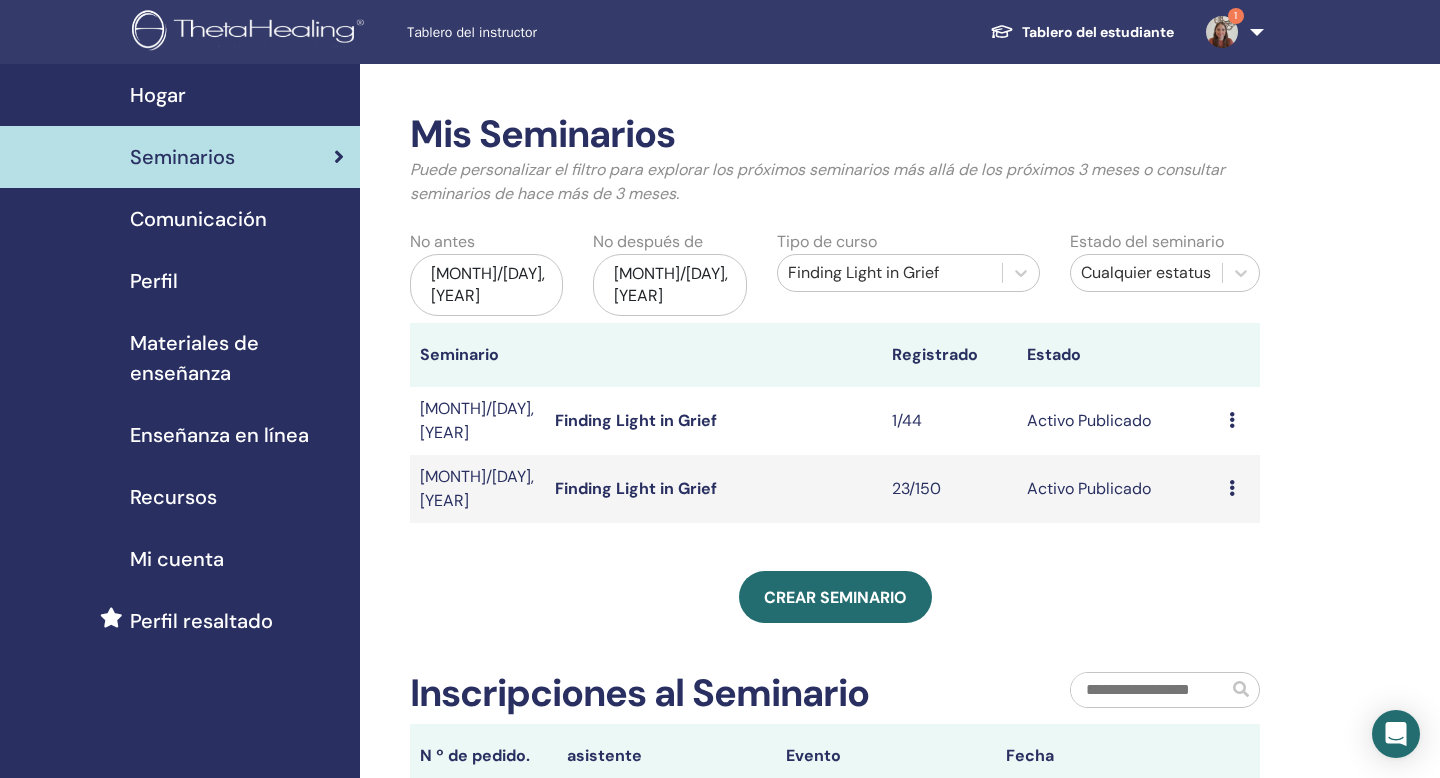 click on "Finding Light in Grief" at bounding box center [636, 488] 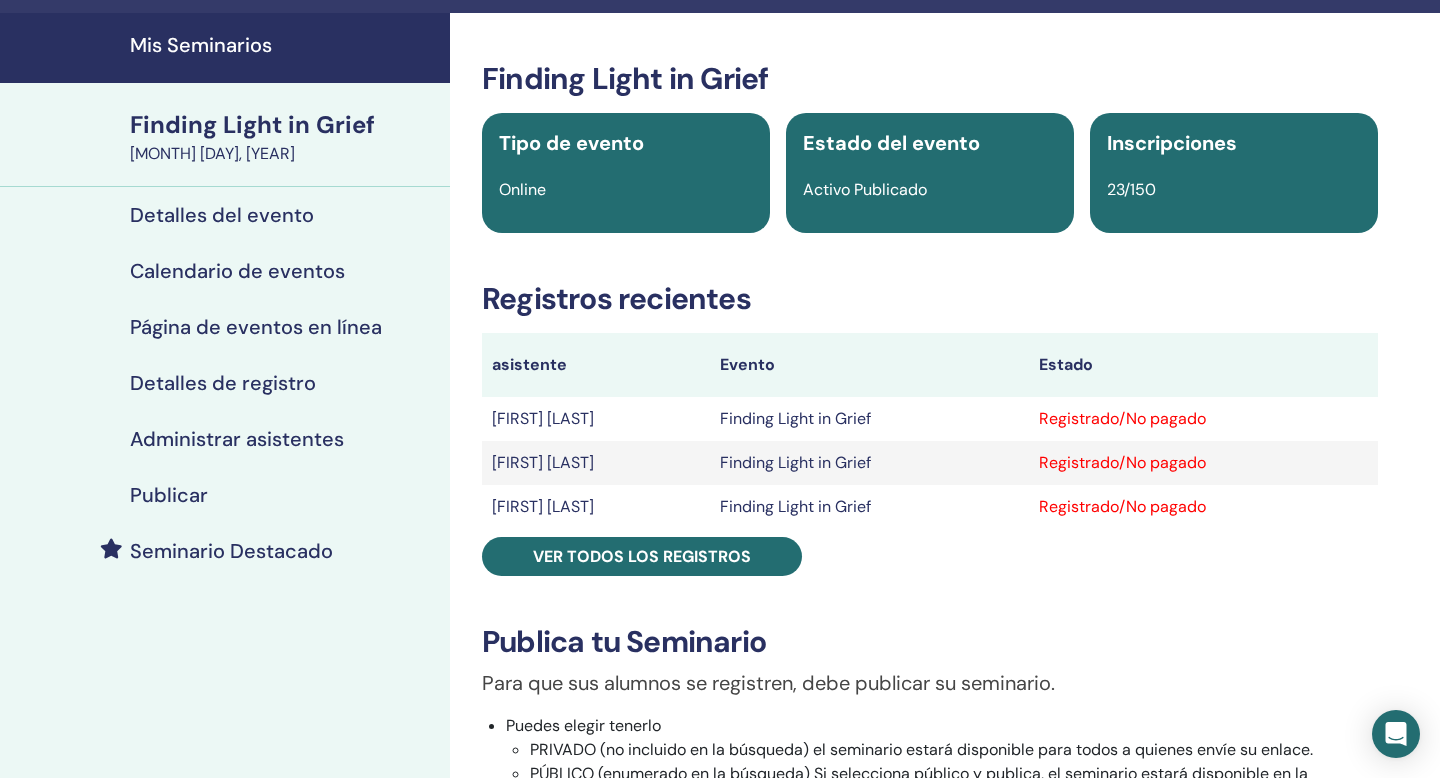 scroll, scrollTop: 0, scrollLeft: 0, axis: both 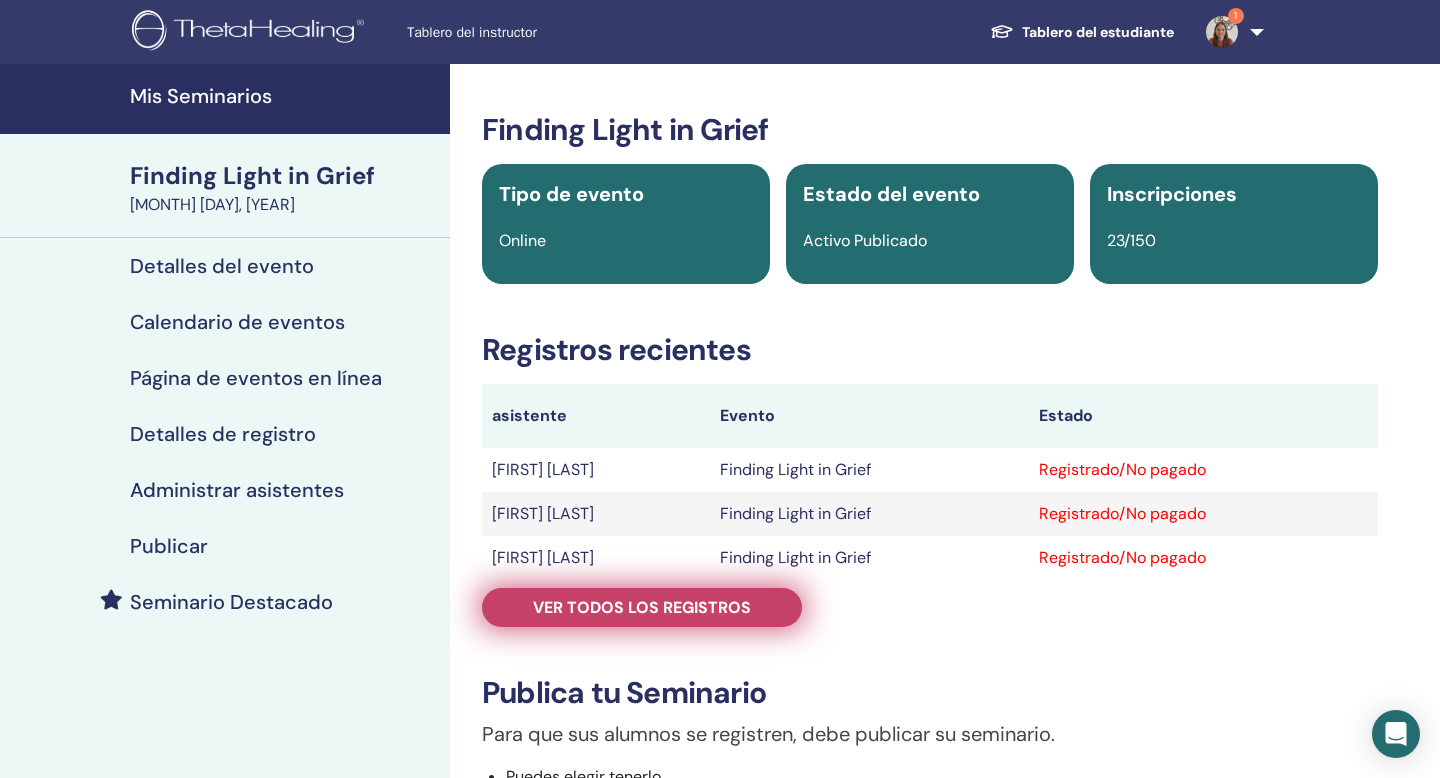 click on "Ver todos los registros" at bounding box center [642, 607] 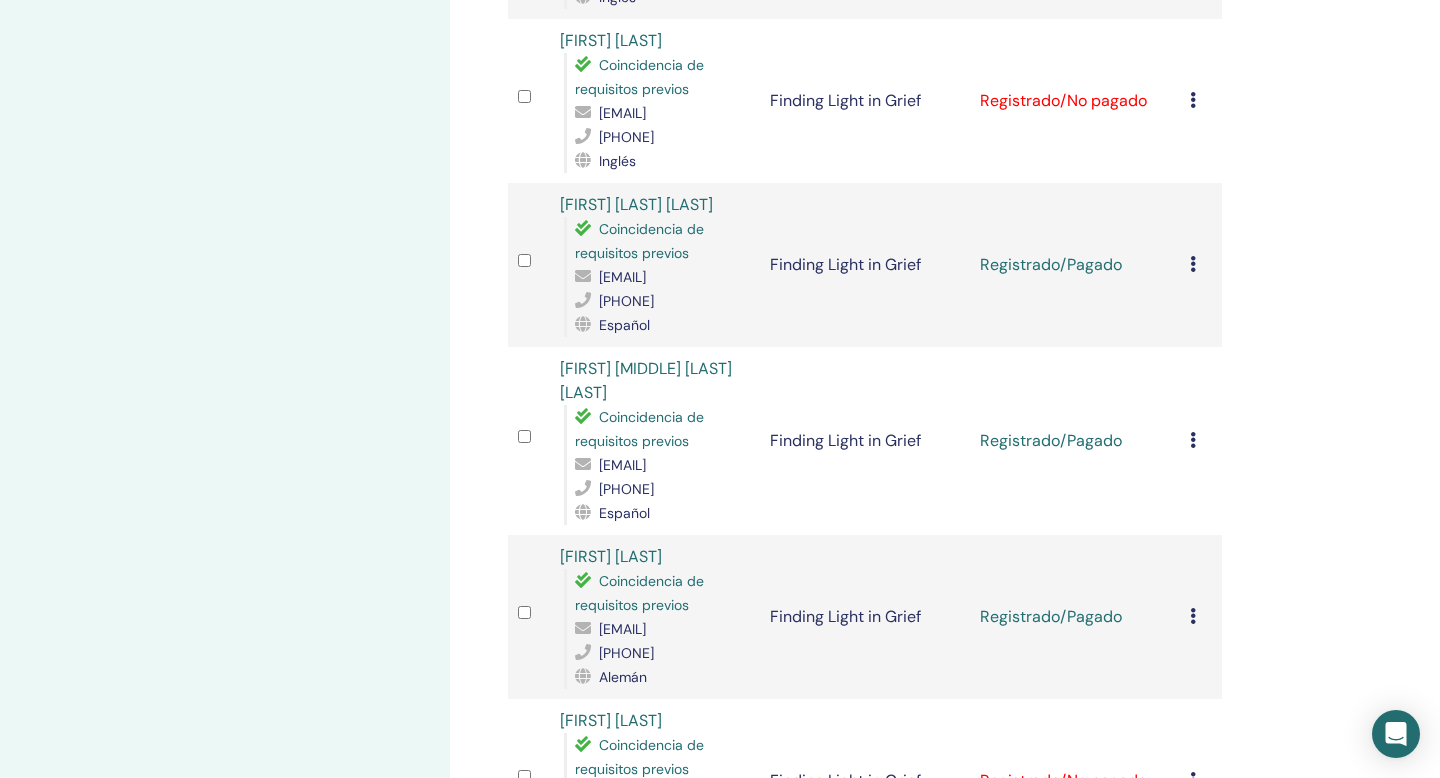 scroll, scrollTop: 0, scrollLeft: 0, axis: both 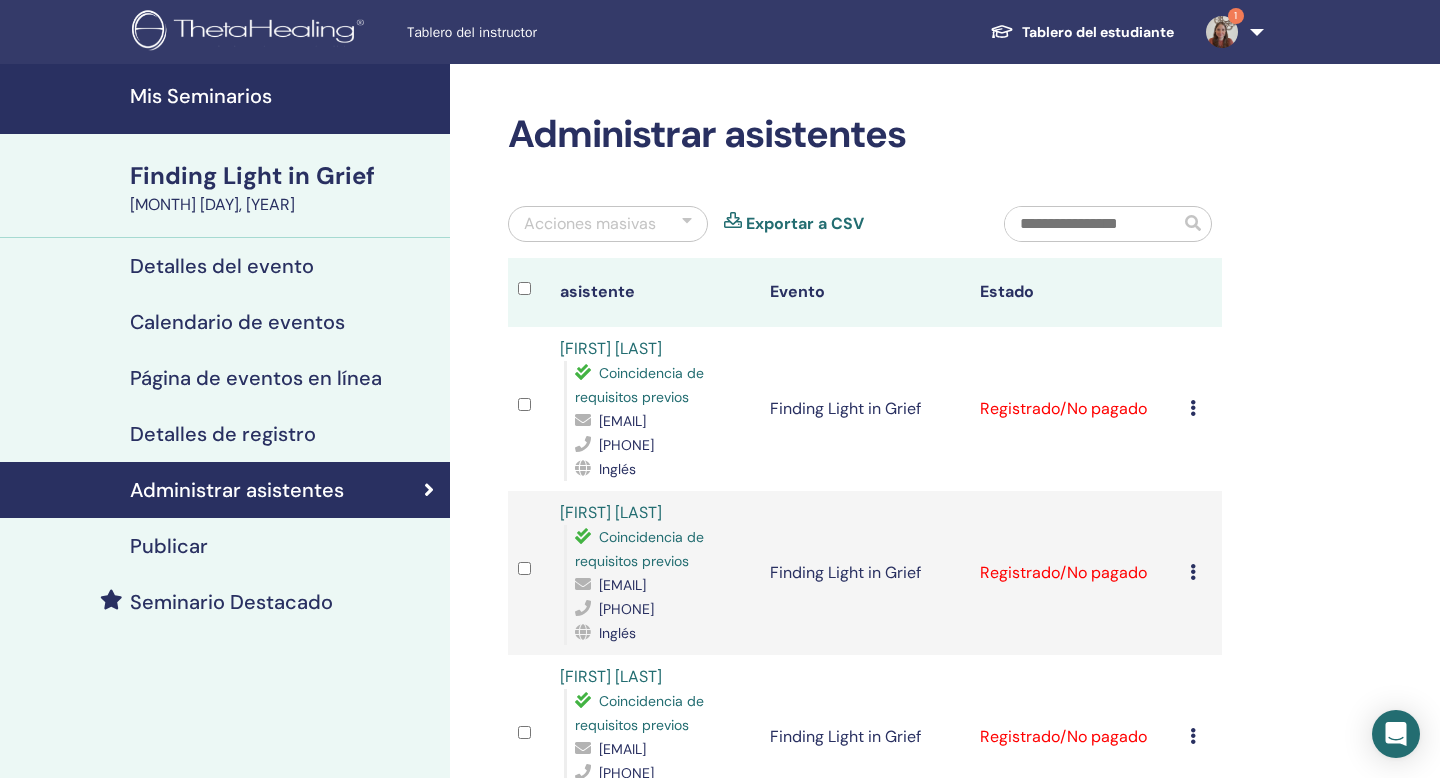 click on "Mis Seminarios" at bounding box center [284, 96] 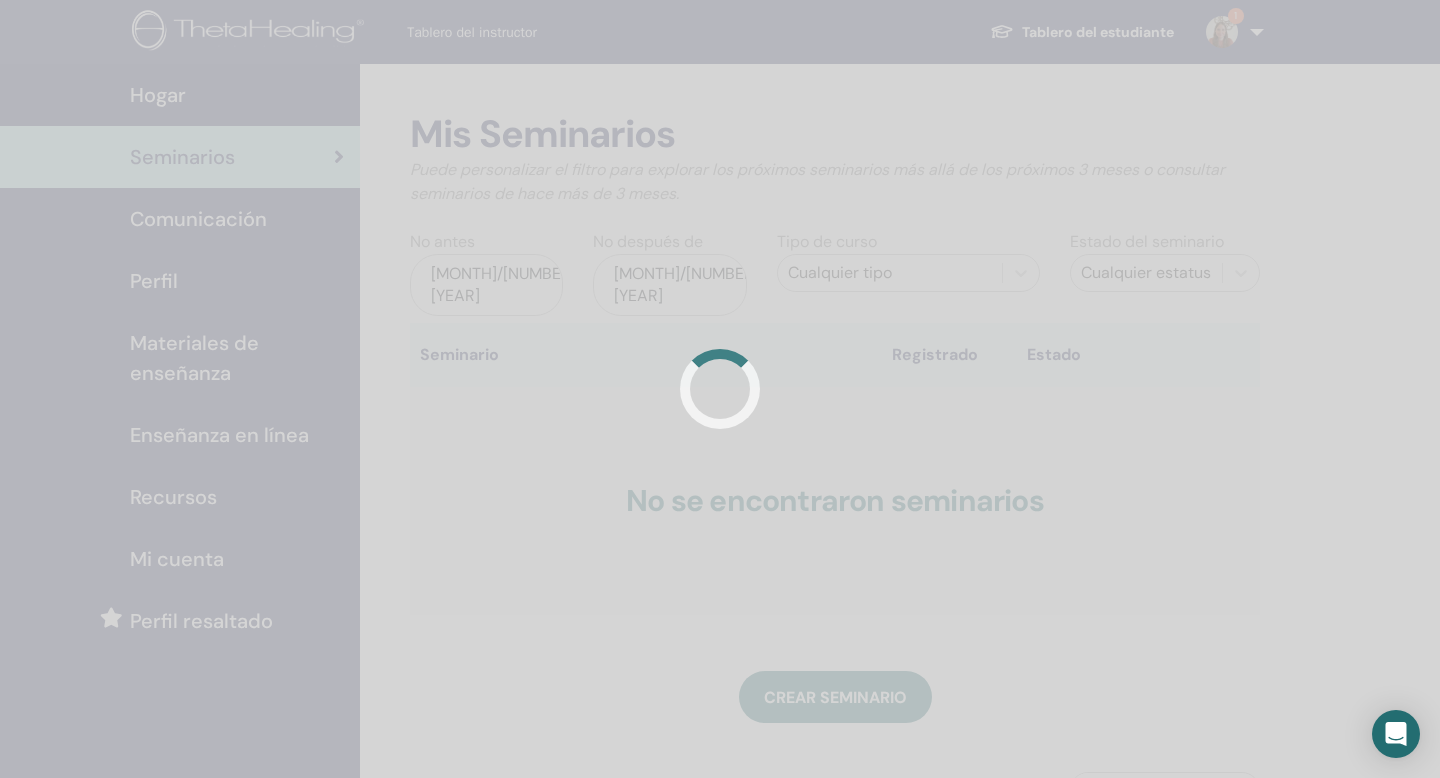 scroll, scrollTop: 0, scrollLeft: 0, axis: both 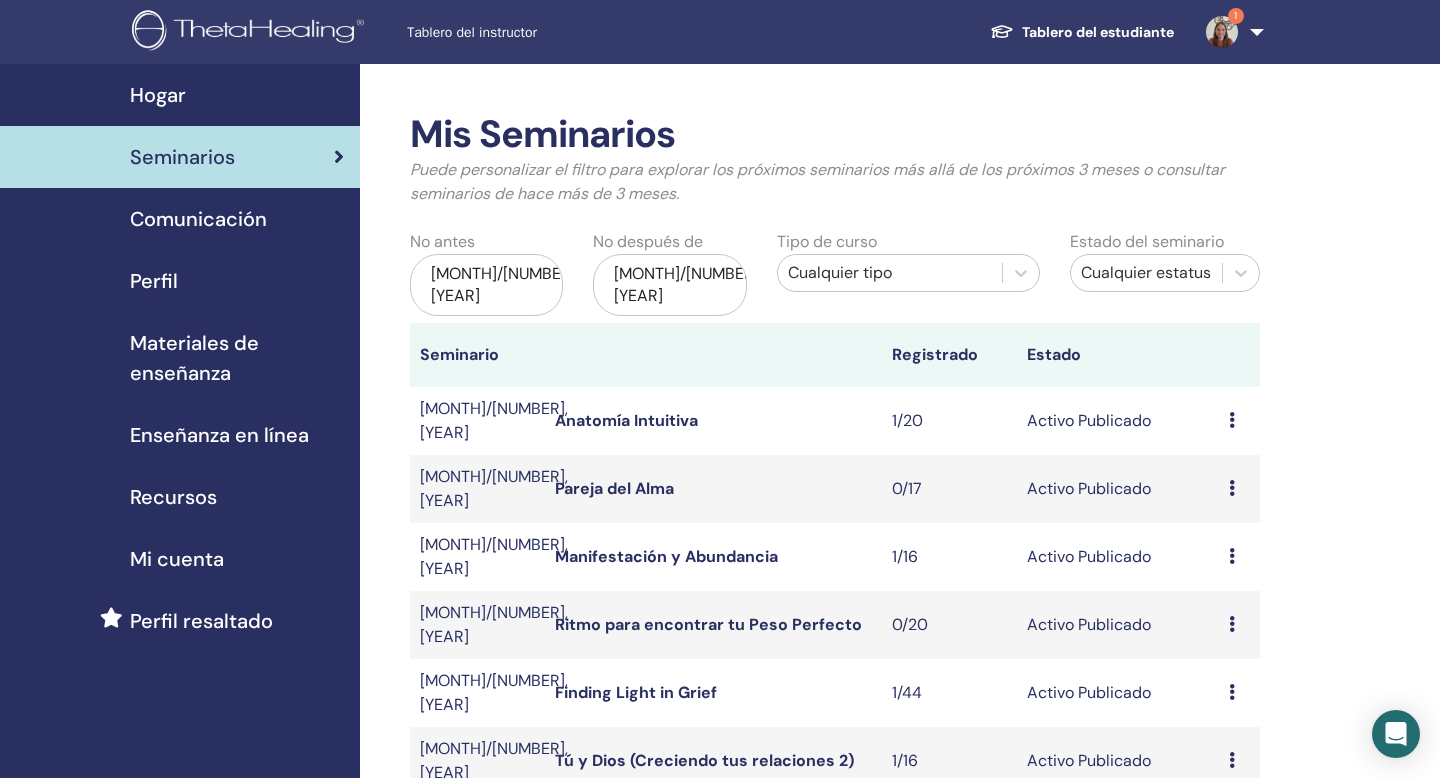 click on "Cualquier tipo" at bounding box center (890, 273) 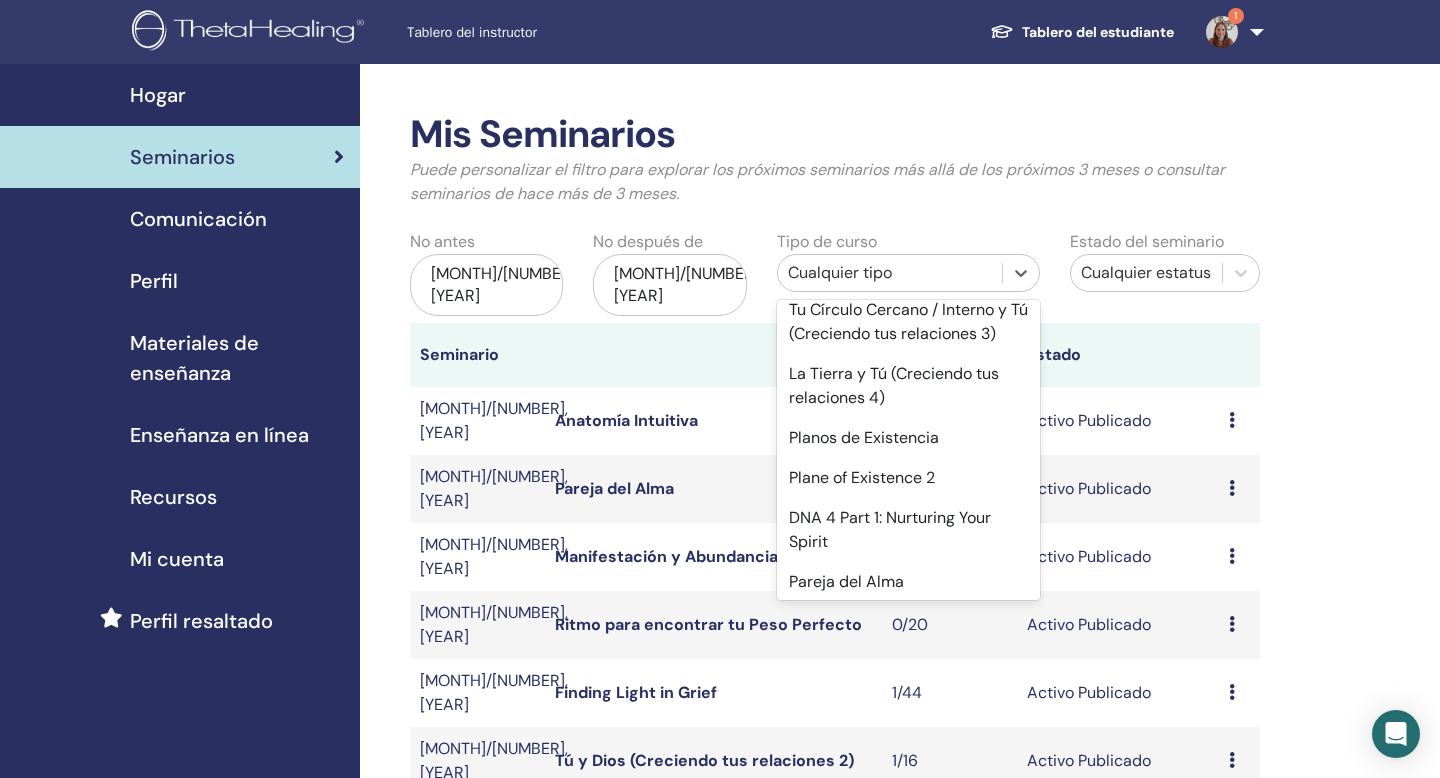 scroll, scrollTop: 690, scrollLeft: 0, axis: vertical 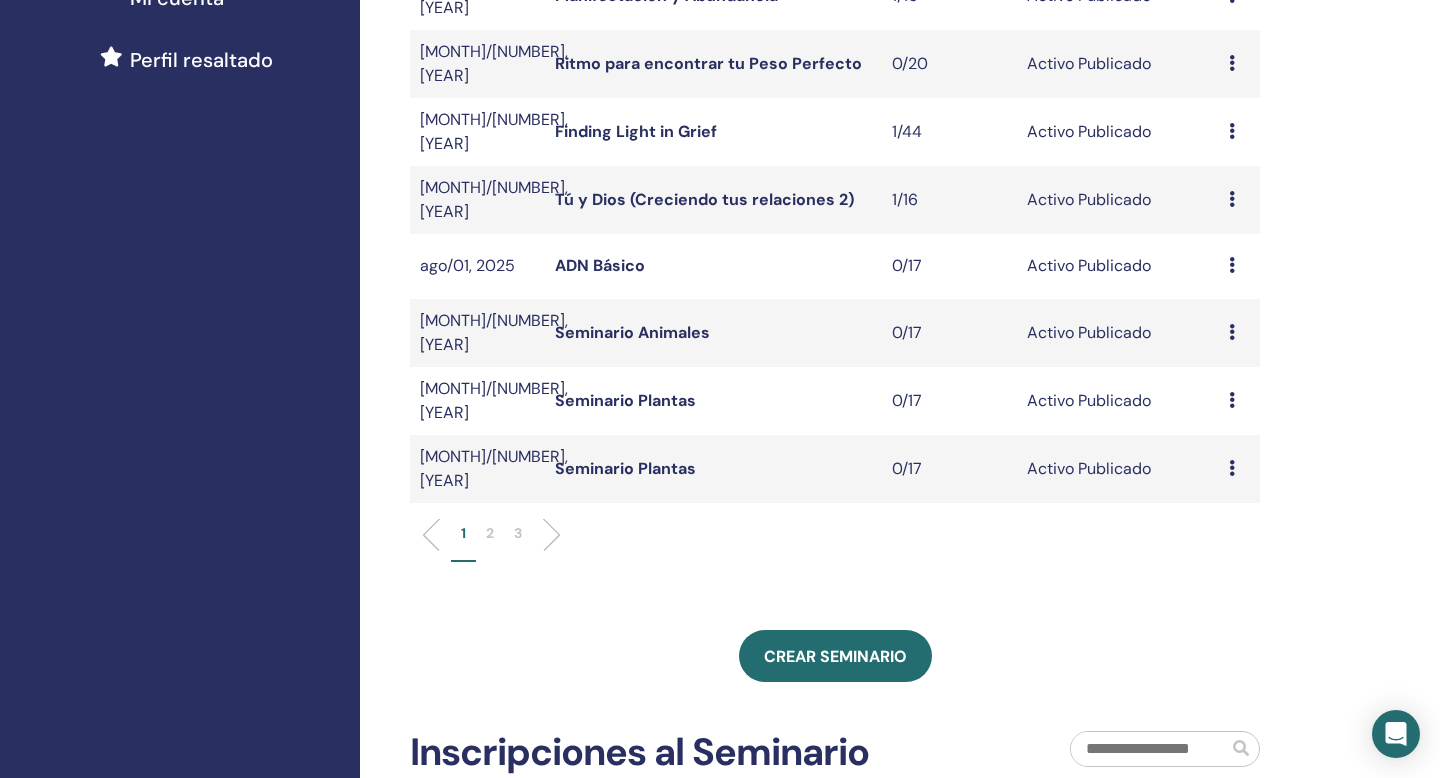 click on "2" at bounding box center [490, 533] 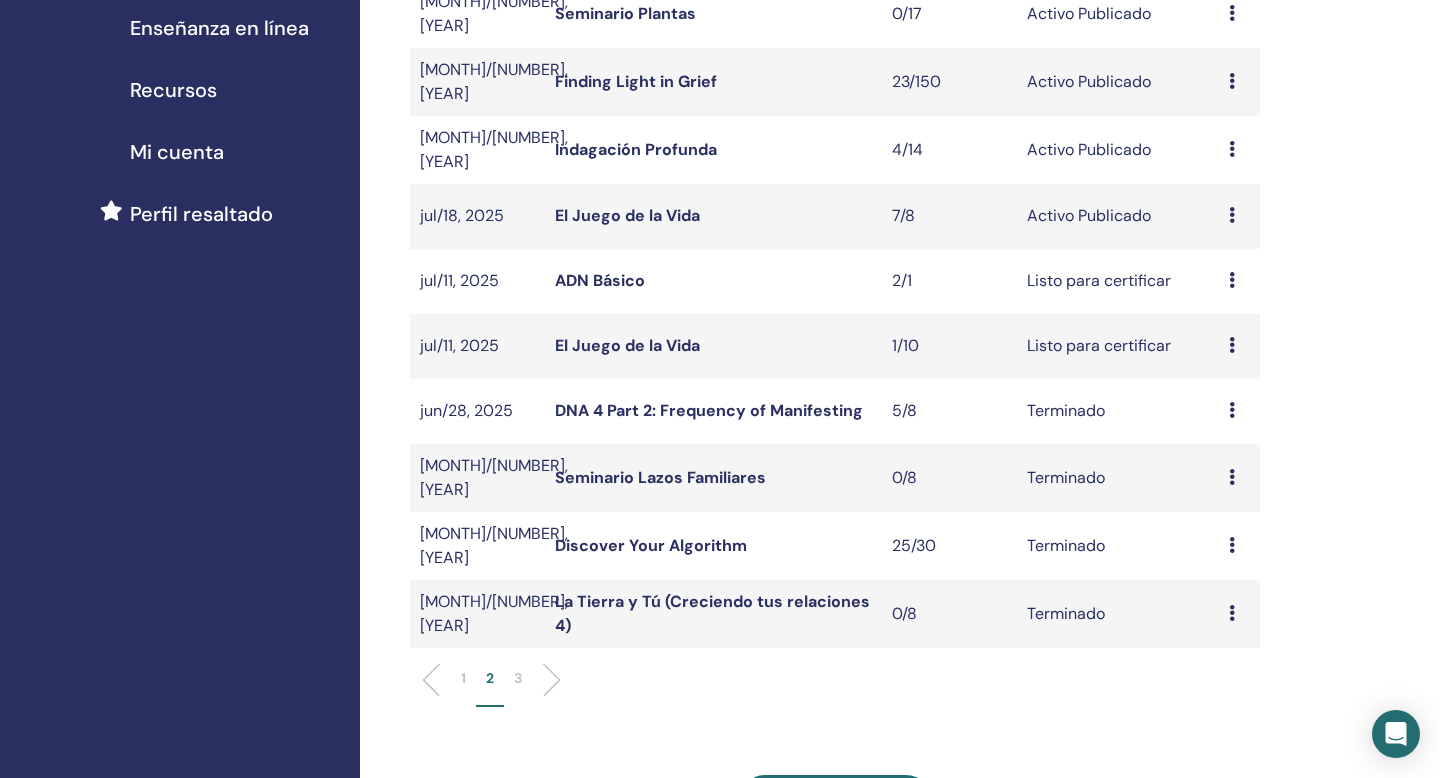 scroll, scrollTop: 396, scrollLeft: 0, axis: vertical 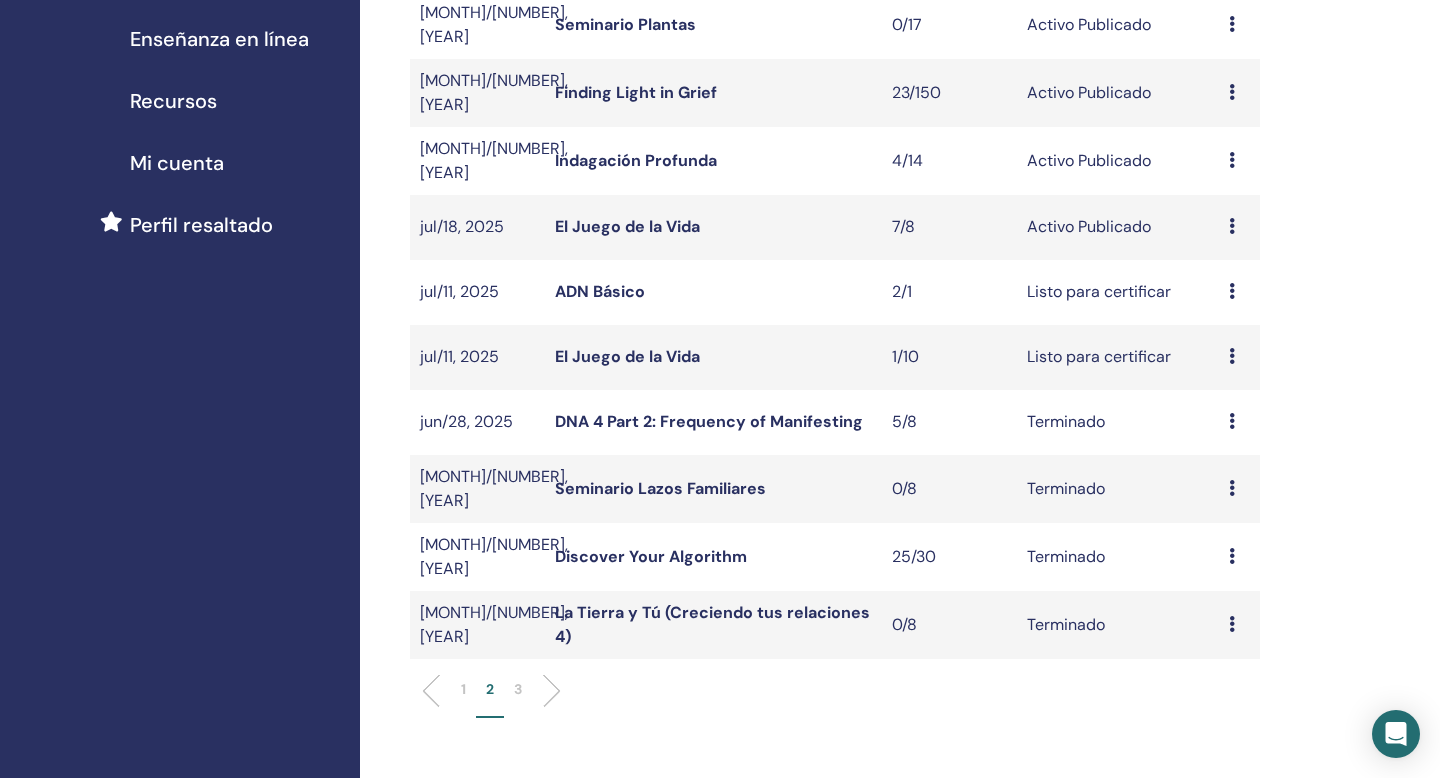 click at bounding box center (1232, 226) 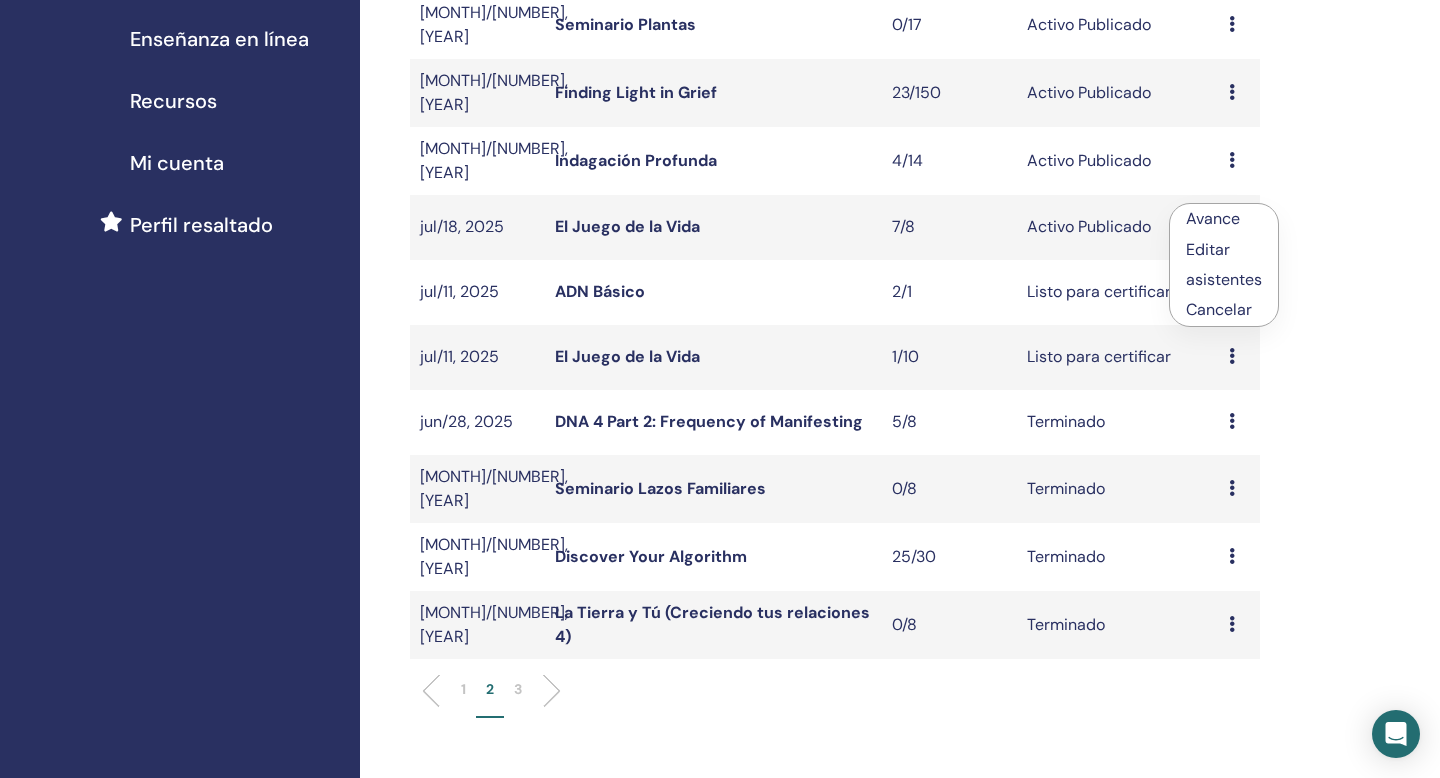 click on "asistentes" at bounding box center [1224, 279] 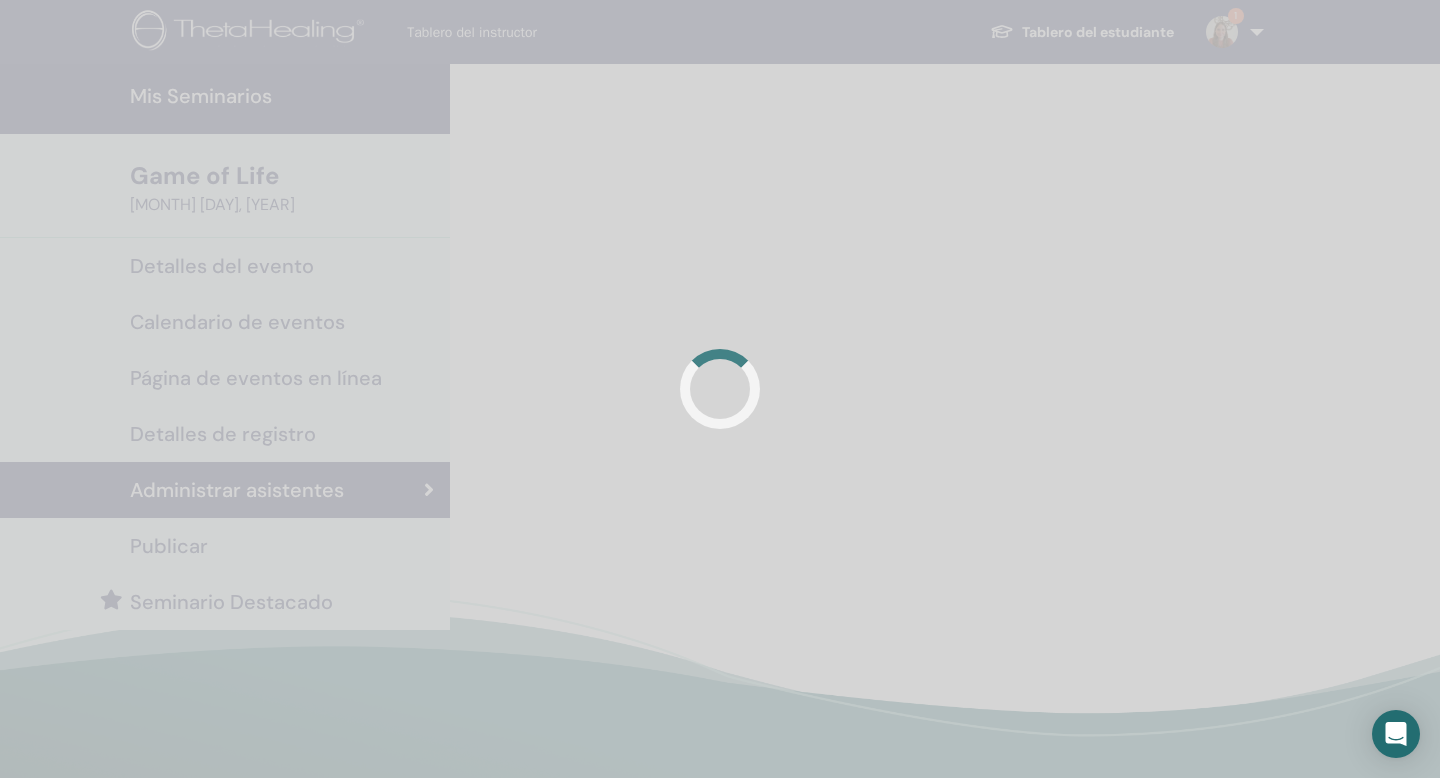 scroll, scrollTop: 0, scrollLeft: 0, axis: both 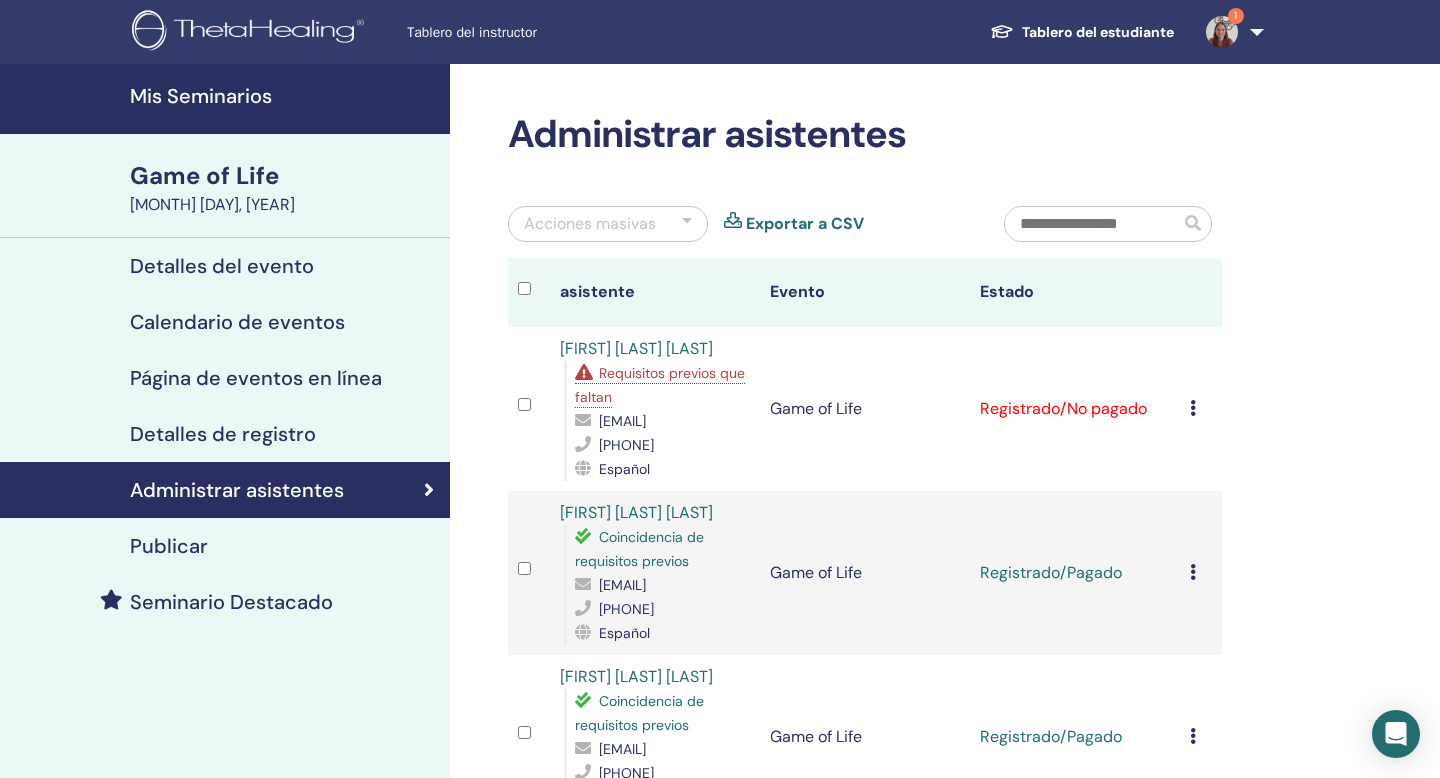 click on "Requisitos previos que faltan" at bounding box center (660, 385) 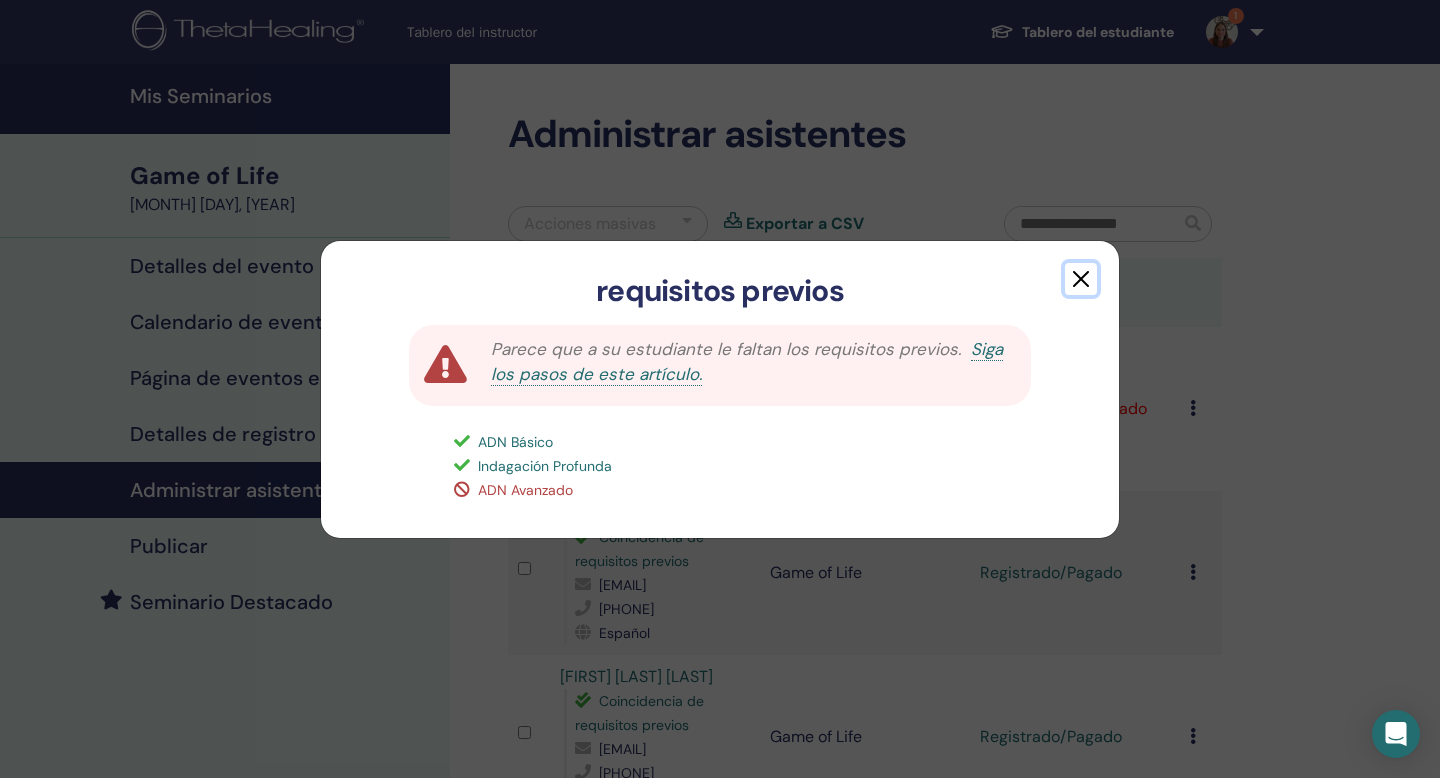click at bounding box center [1081, 279] 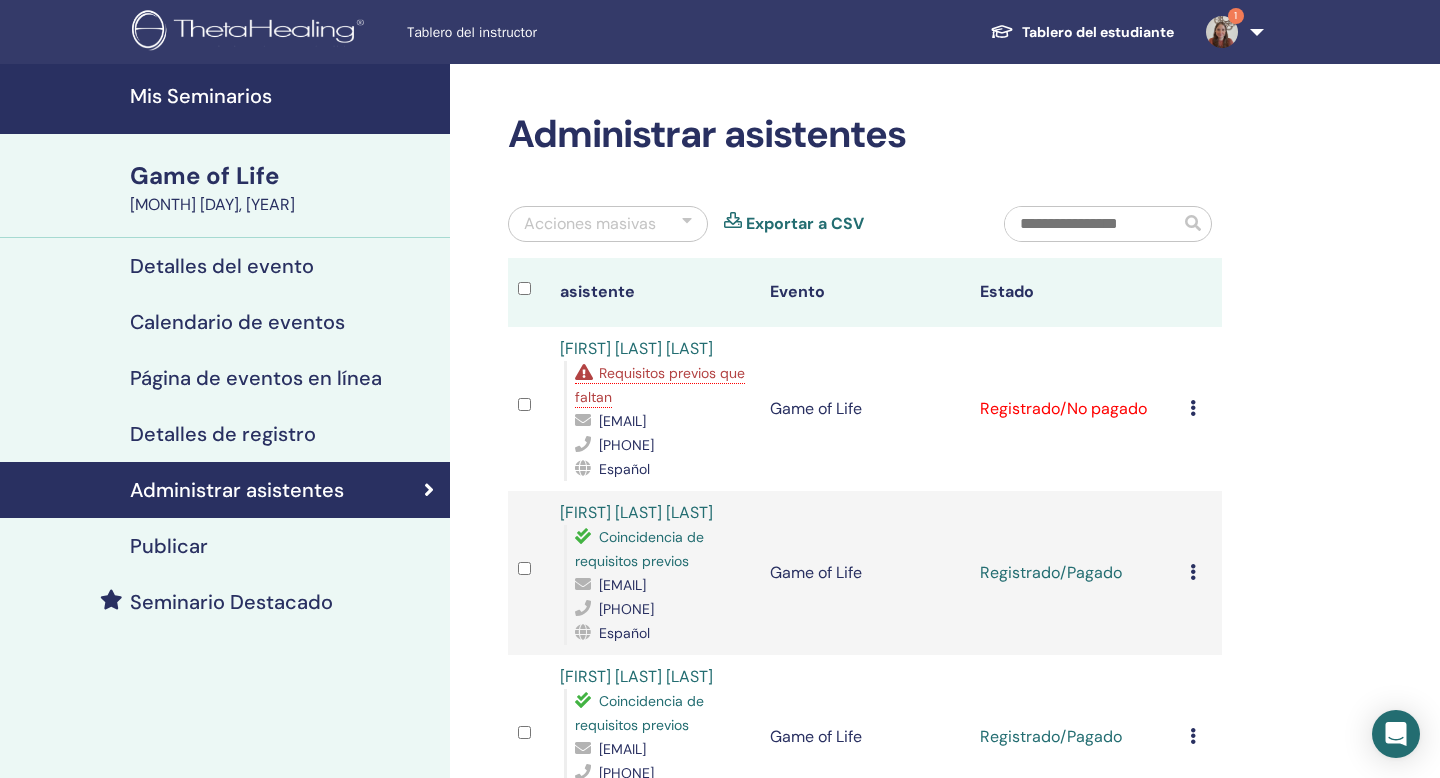 click at bounding box center [1193, 408] 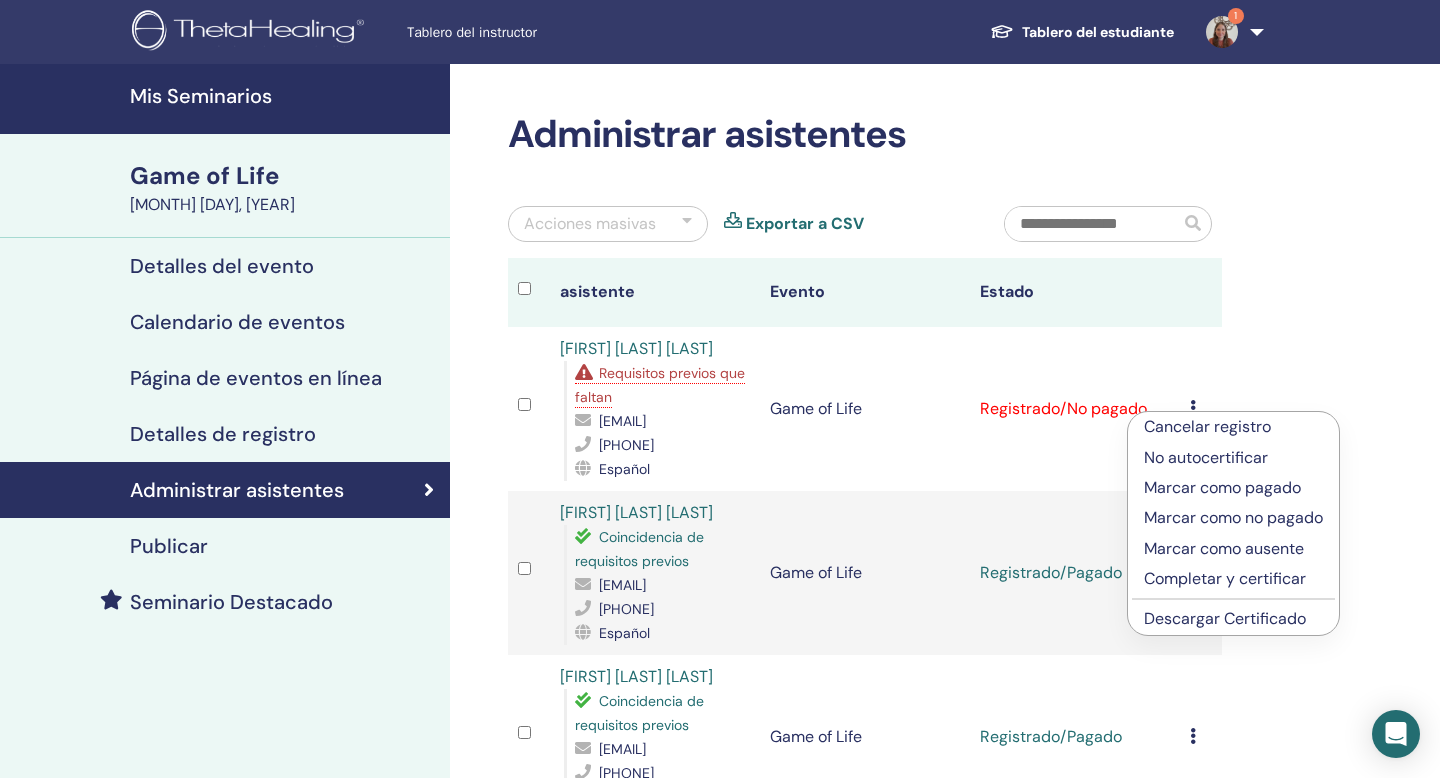 click on "Marcar como pagado" at bounding box center (1233, 488) 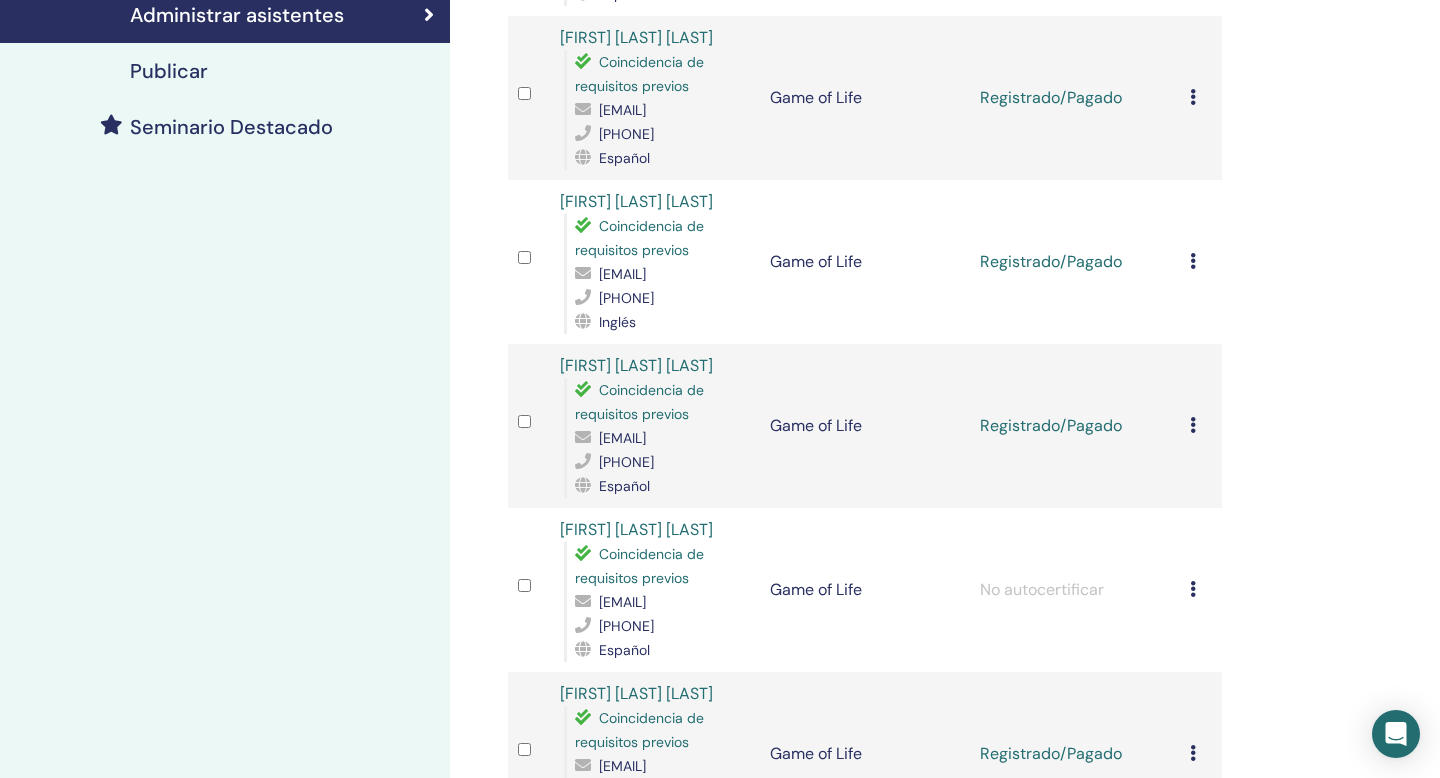 scroll, scrollTop: 479, scrollLeft: 0, axis: vertical 